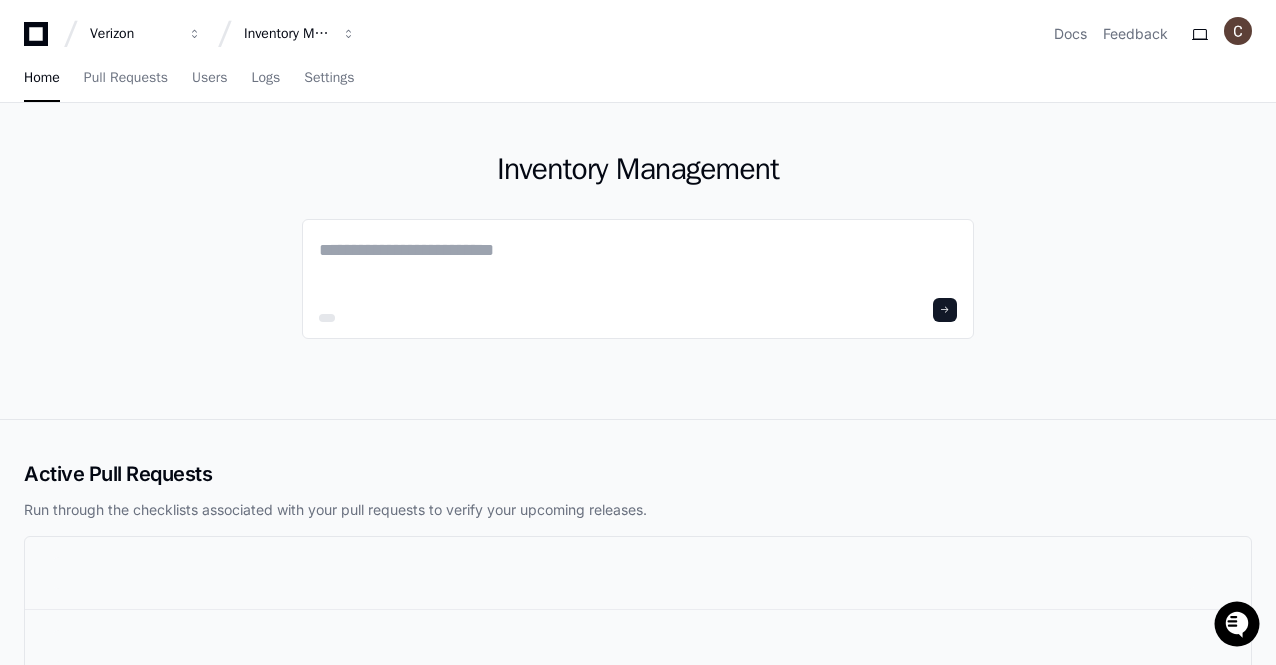 scroll, scrollTop: 0, scrollLeft: 0, axis: both 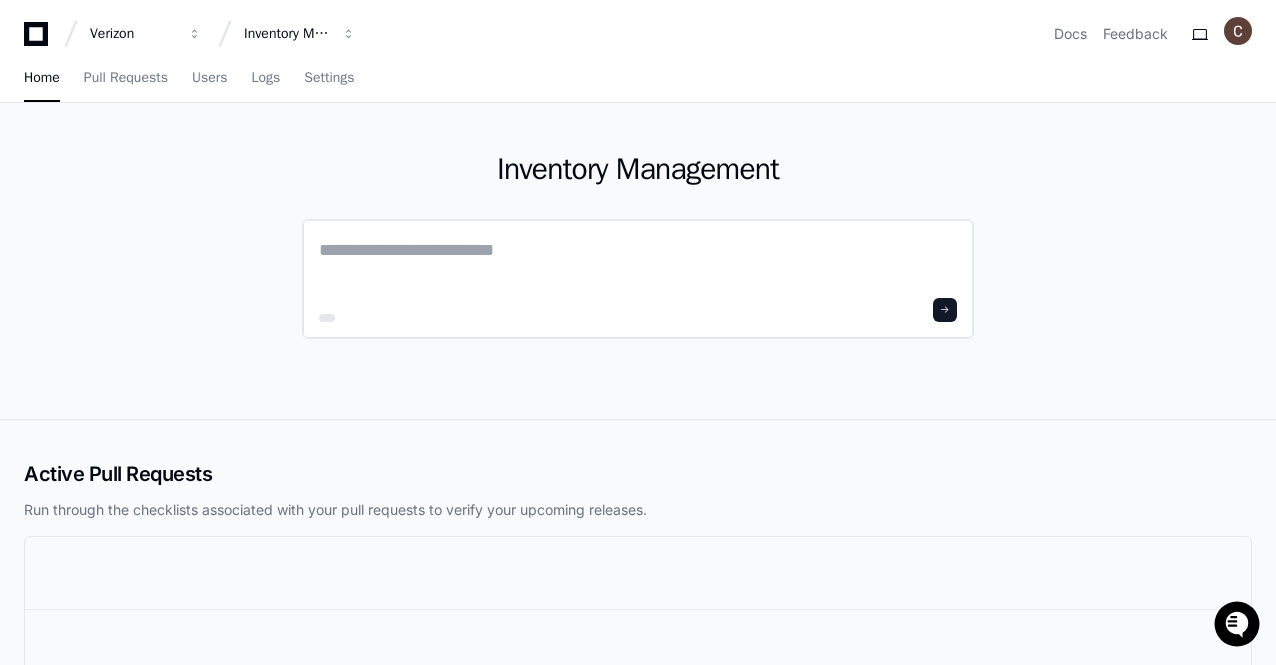click 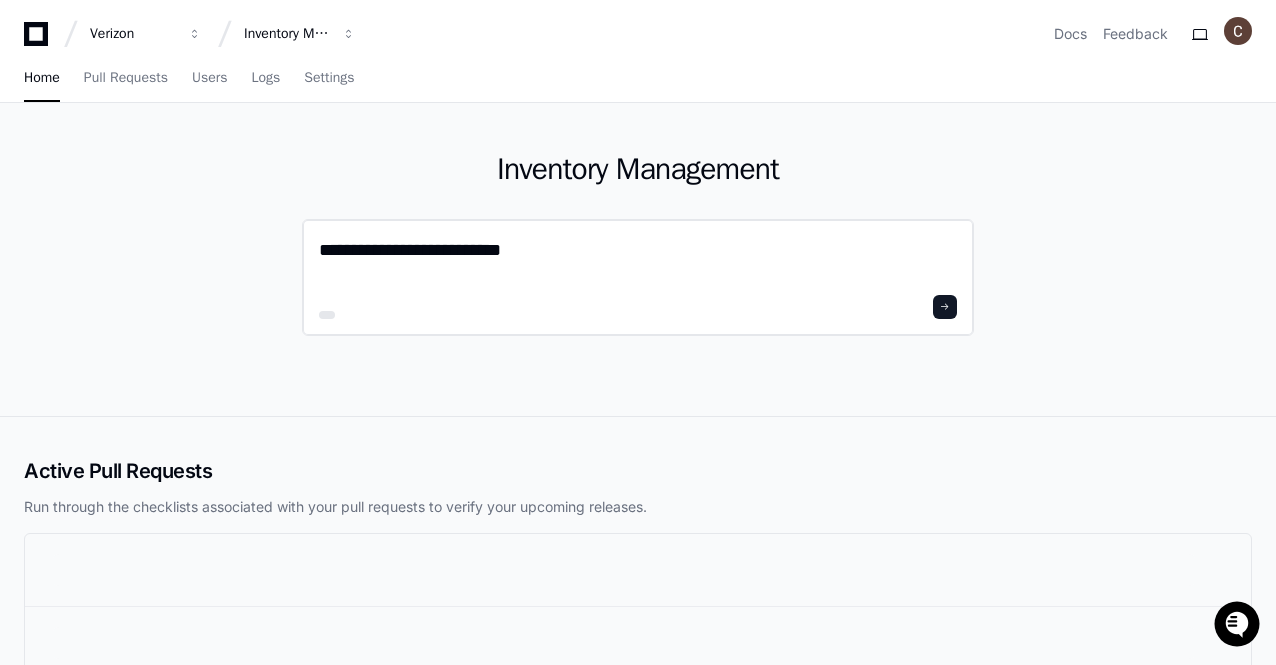 type on "**********" 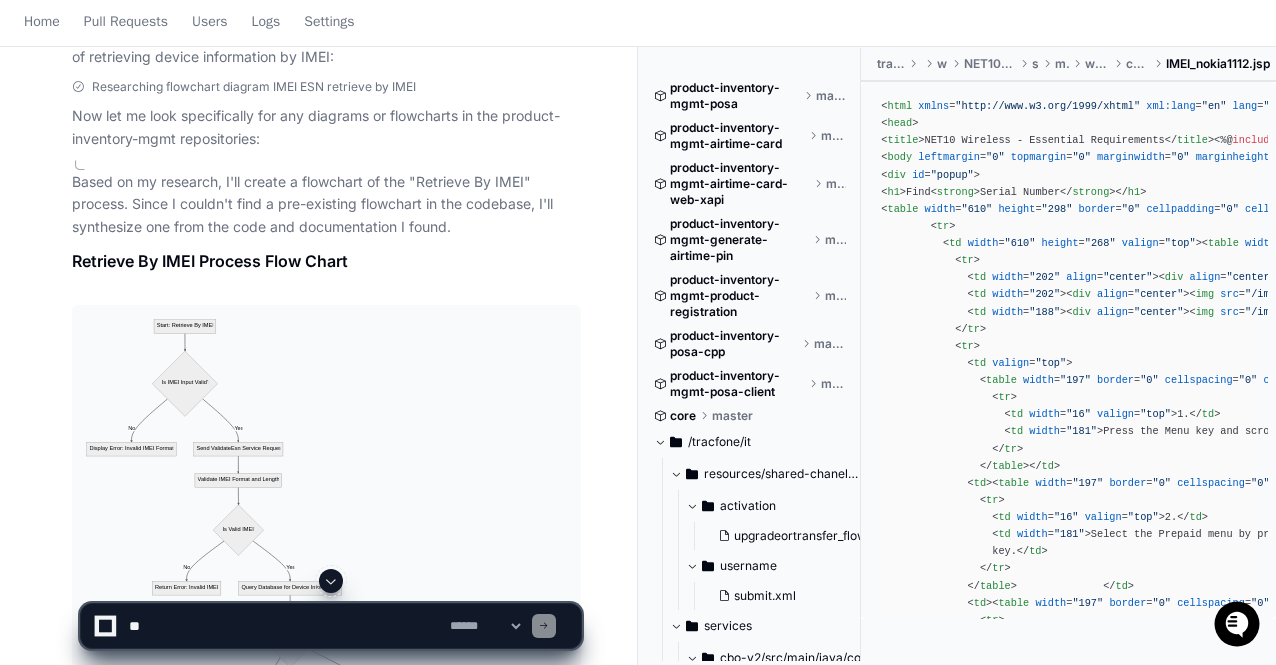 scroll, scrollTop: 0, scrollLeft: 0, axis: both 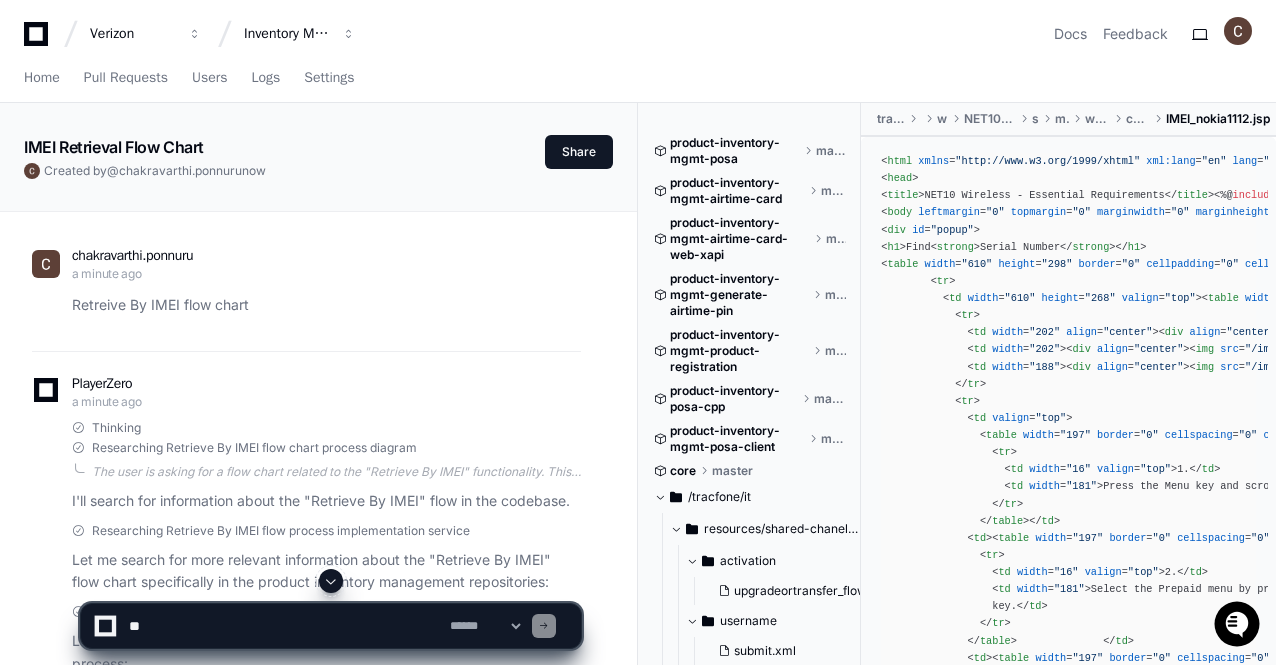 click 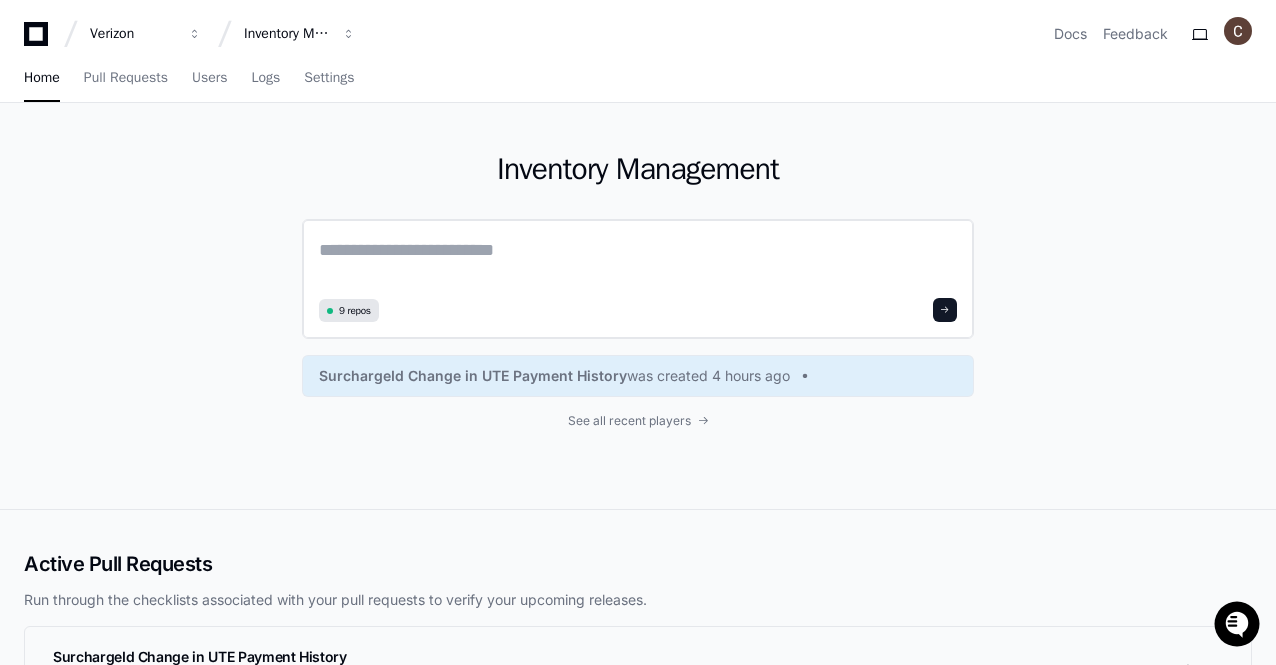 click 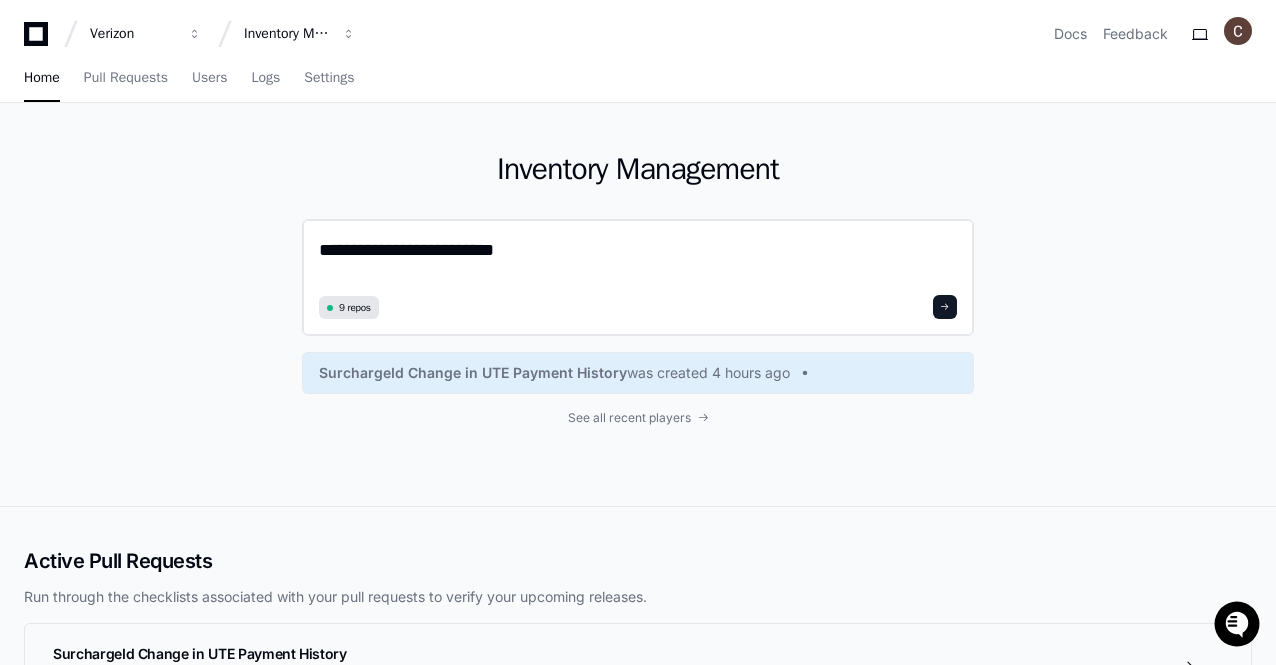 type on "**********" 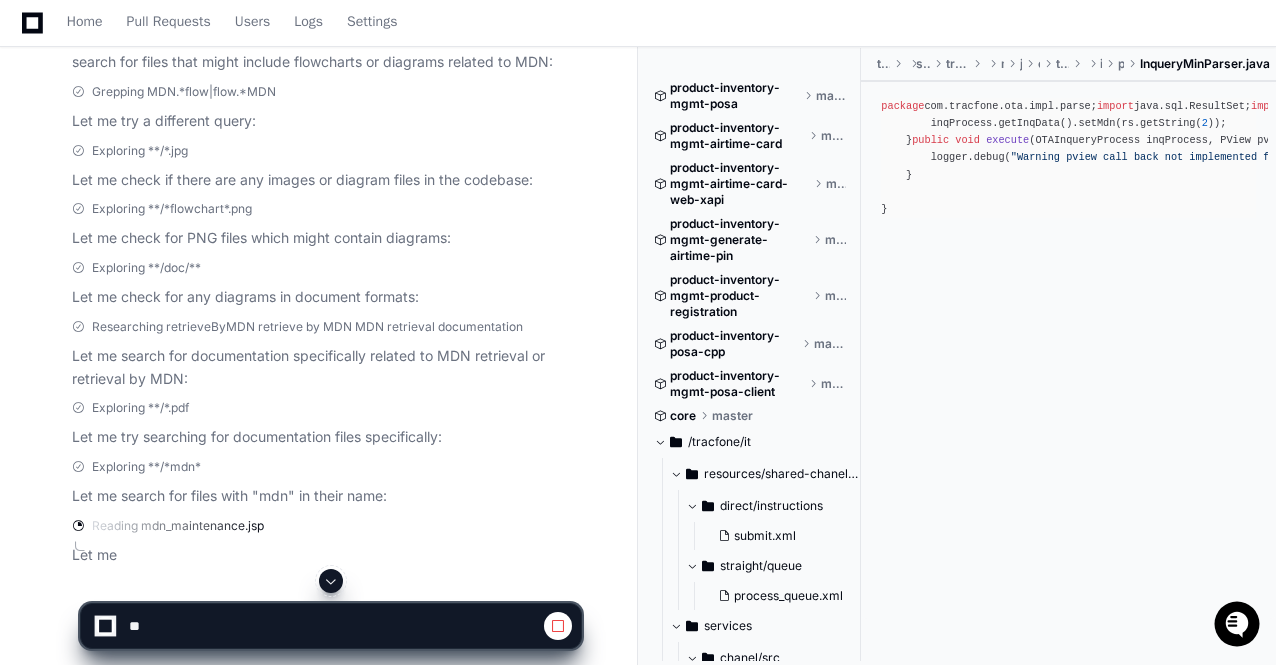 scroll, scrollTop: 928, scrollLeft: 0, axis: vertical 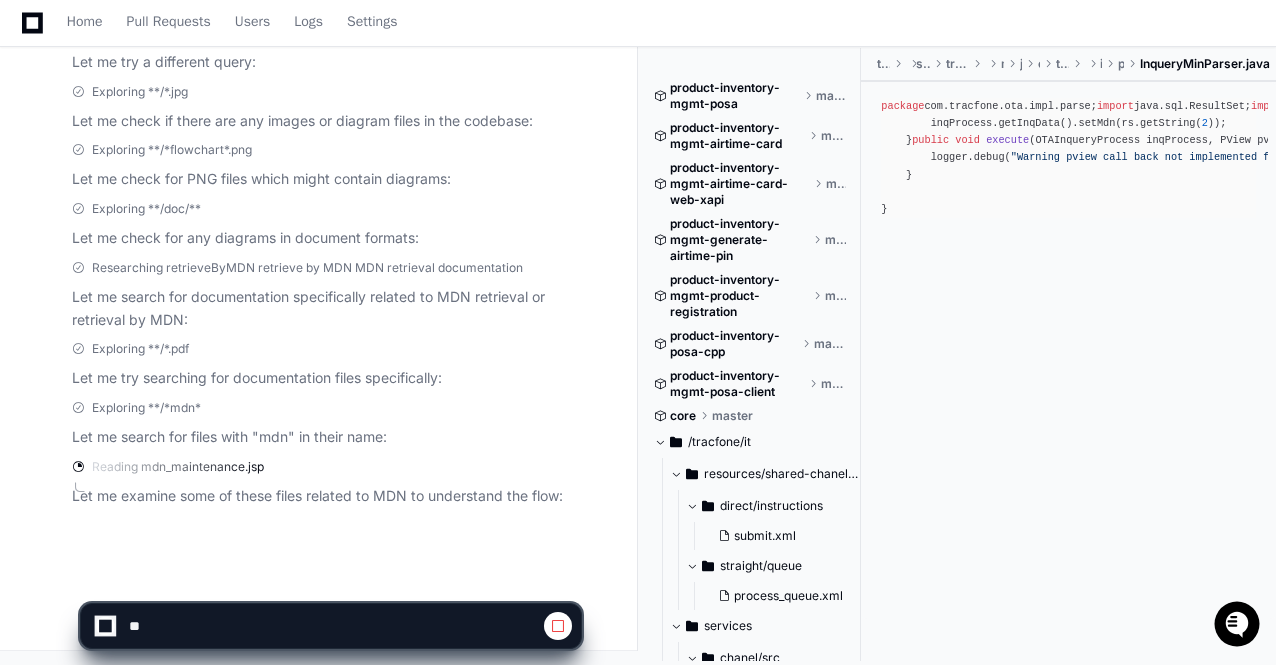 click on "PlayerZero 2 minutes ago Thinking Researching Retrieve By MDN flow chart or documentation  The user is asking for a flowchart about "Retrieve By MDN". MDN likely stands for "Mobile Directory Number" in a telecommunications context, which is a unique phone number assigned to a mobile device.
I'll need to search the codebase to find if there's a flowchart or documentation related to "Retrieve By MDN" functionality. Let me start with a semantic search to locate relevant files.
First, let's search for "Retrieve By MDN" or related terms in the codebase:  I'll search for flowcharts or documentation about the "Retrieve By MDN" process in the codebase.
Researching MDN retrieval process or flow Let me try a different search approach to find information about the MDN retrieval process:
Researching MDN retrieval flowchart diagram Let me search more specifically for flowcharts or visual representations of the MDN retrieval process:
Grepping RetrieveByMDN" 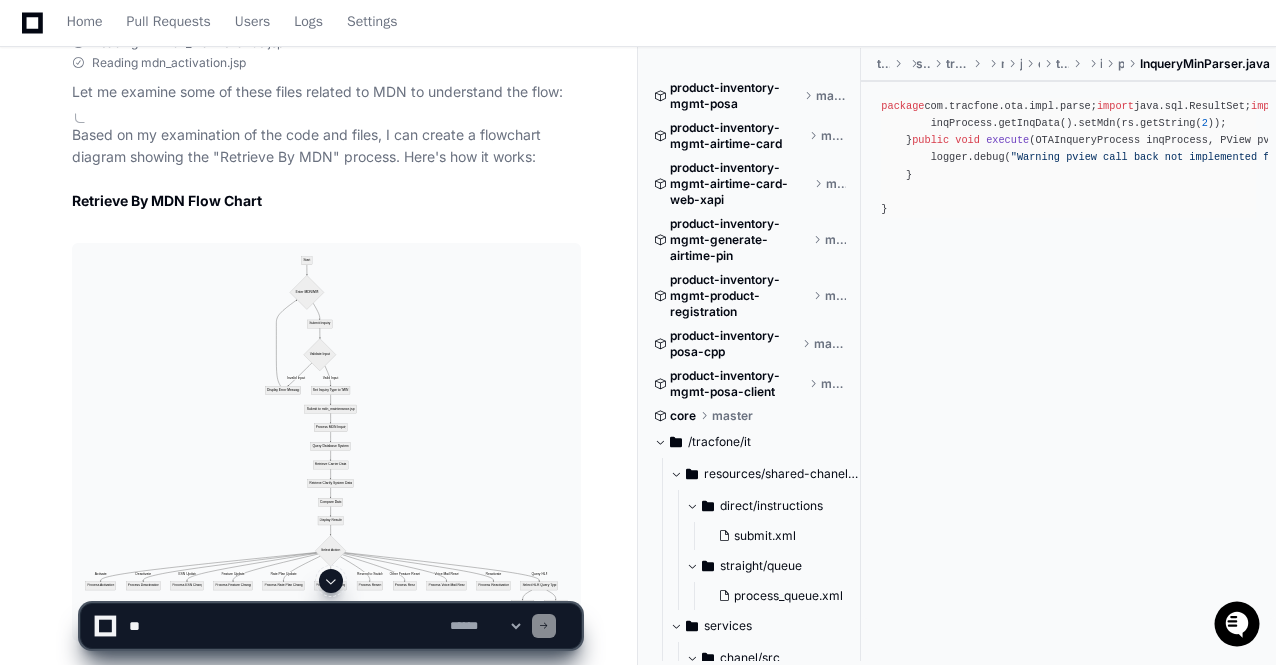 scroll, scrollTop: 1504, scrollLeft: 0, axis: vertical 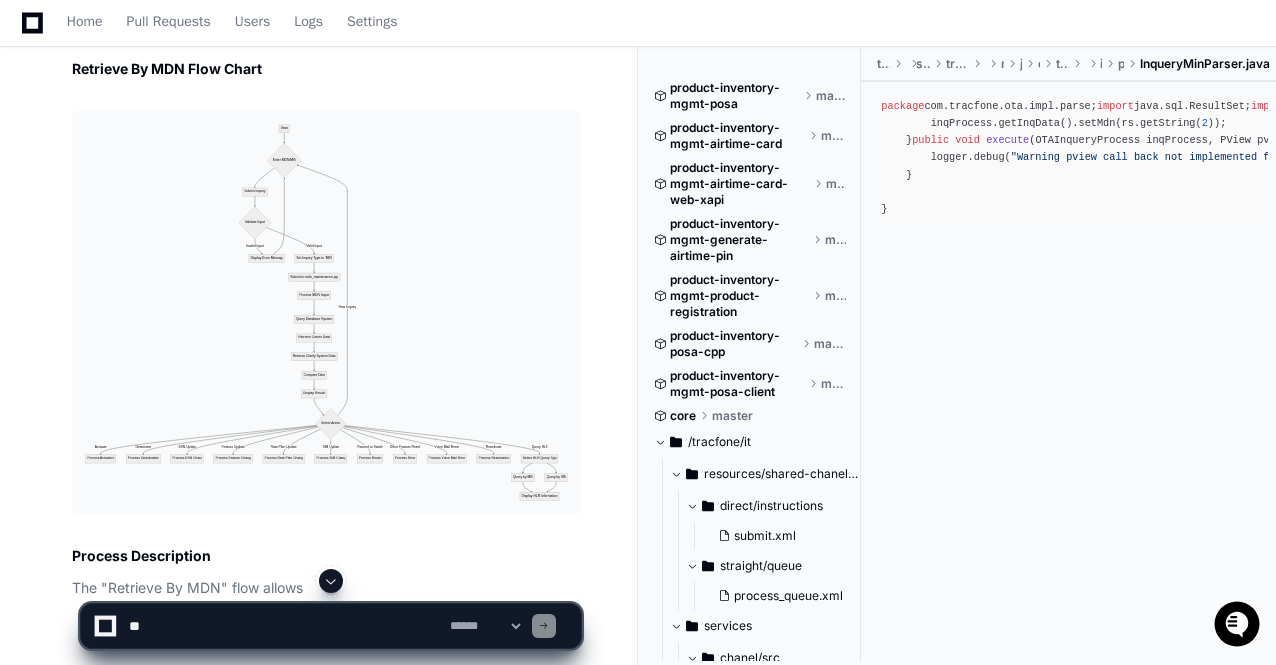 drag, startPoint x: 477, startPoint y: 274, endPoint x: 612, endPoint y: 171, distance: 169.80577 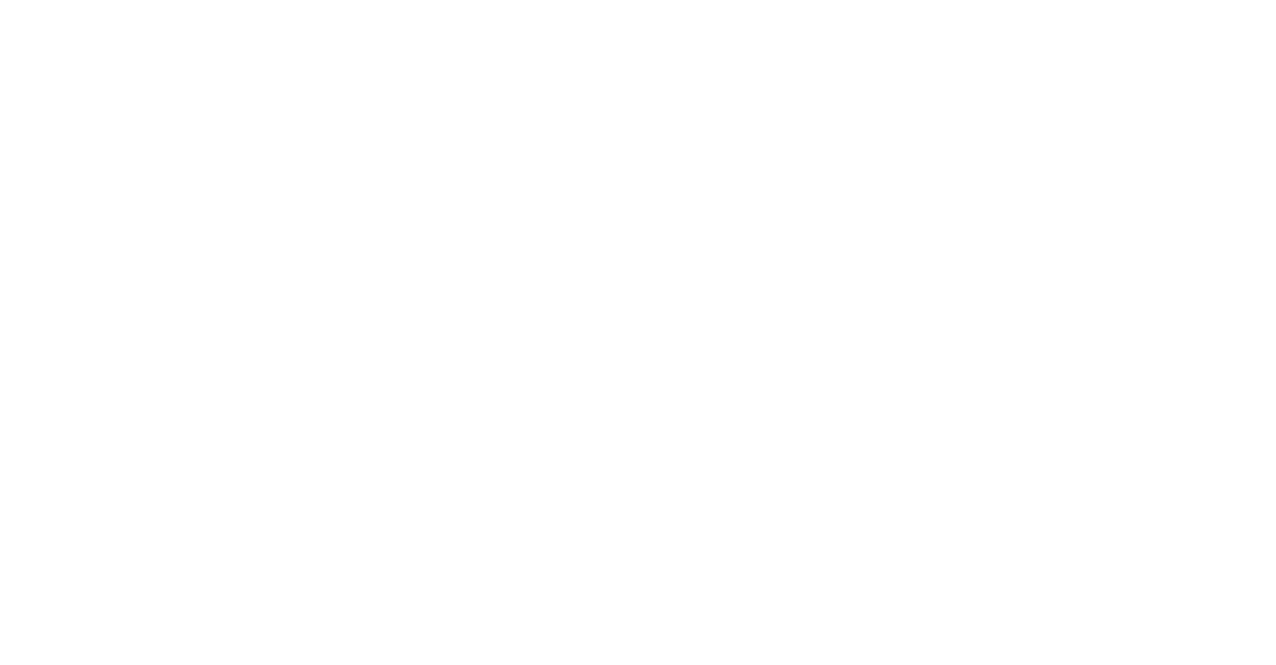 scroll, scrollTop: 0, scrollLeft: 0, axis: both 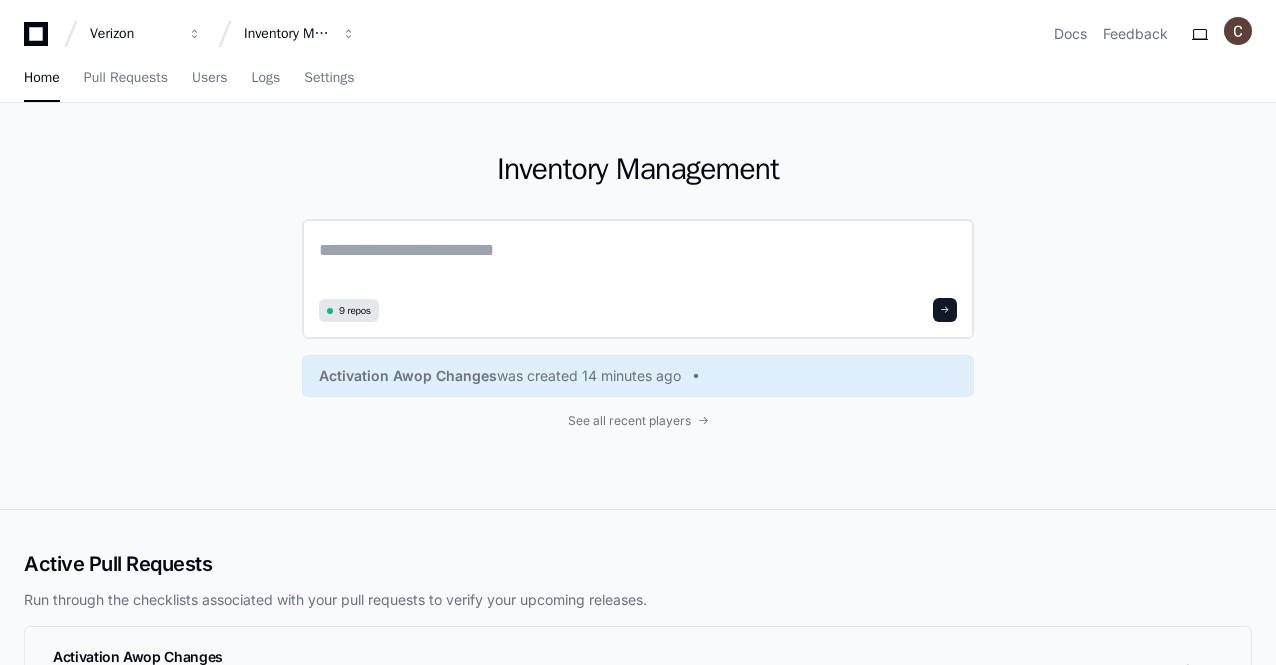 click 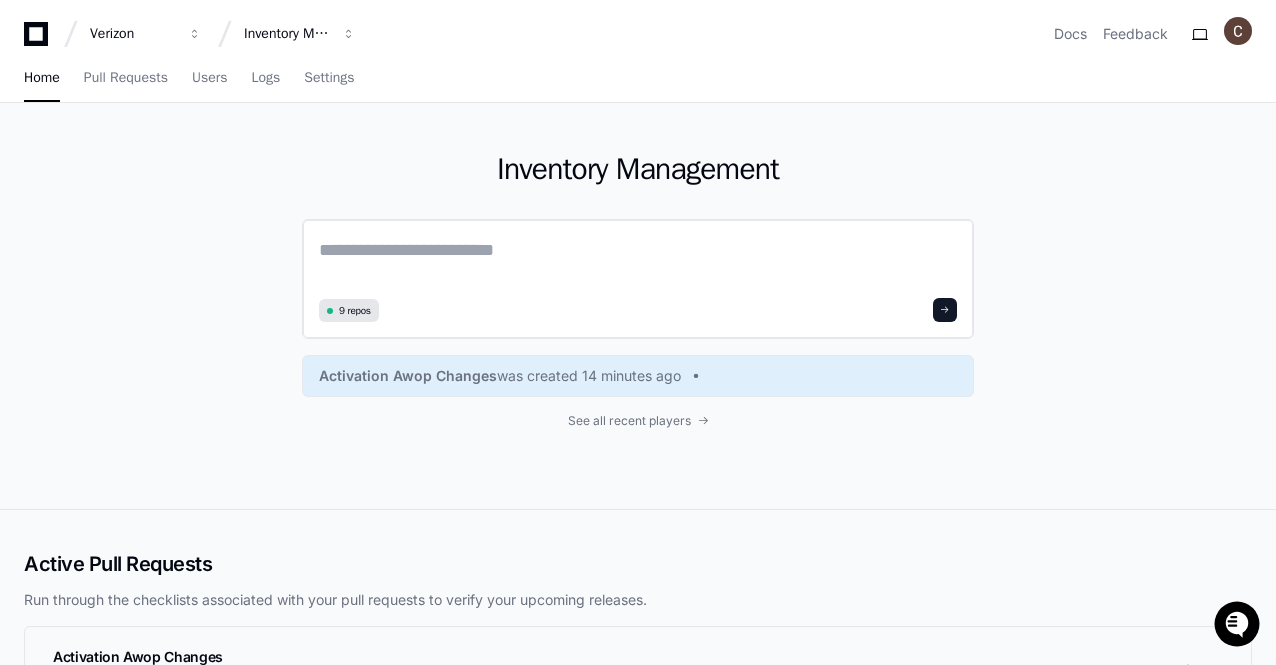 paste on "**********" 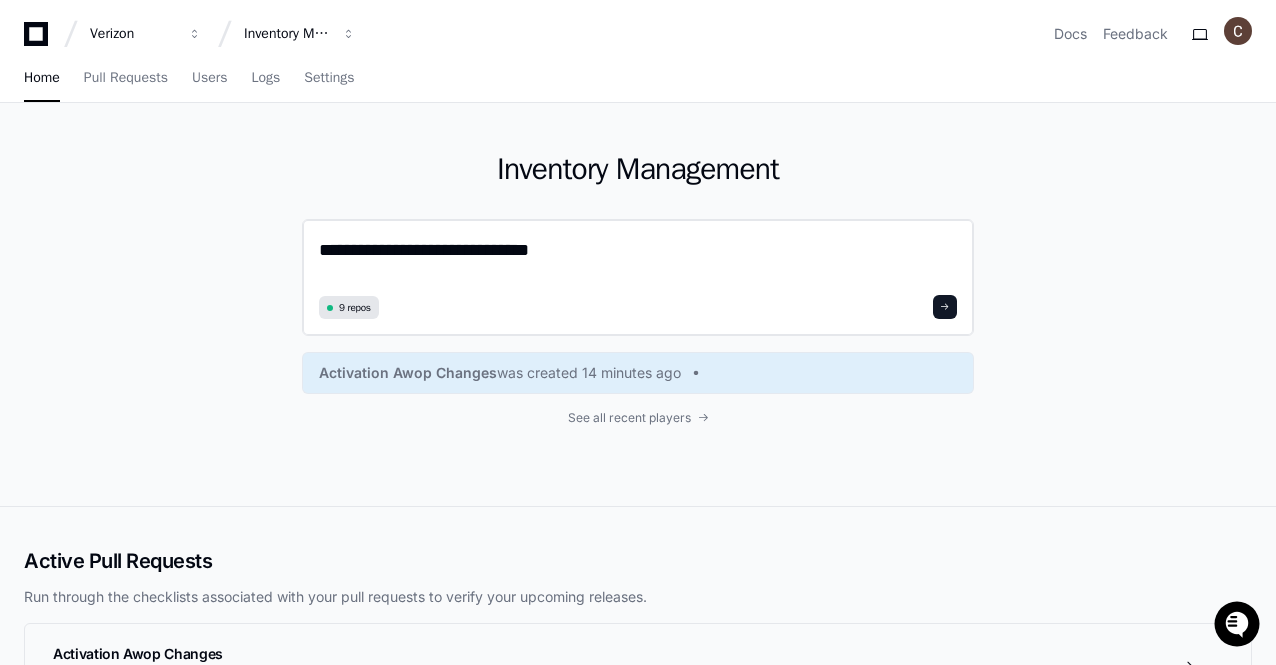 type on "**********" 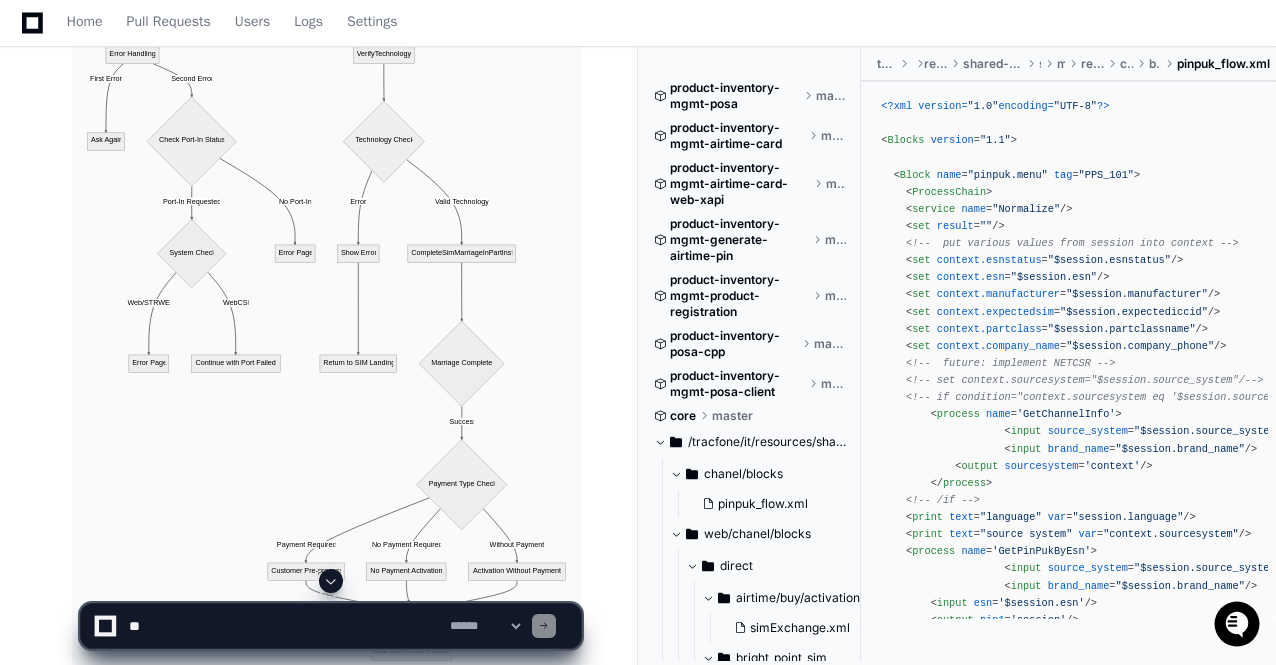 scroll, scrollTop: 1550, scrollLeft: 0, axis: vertical 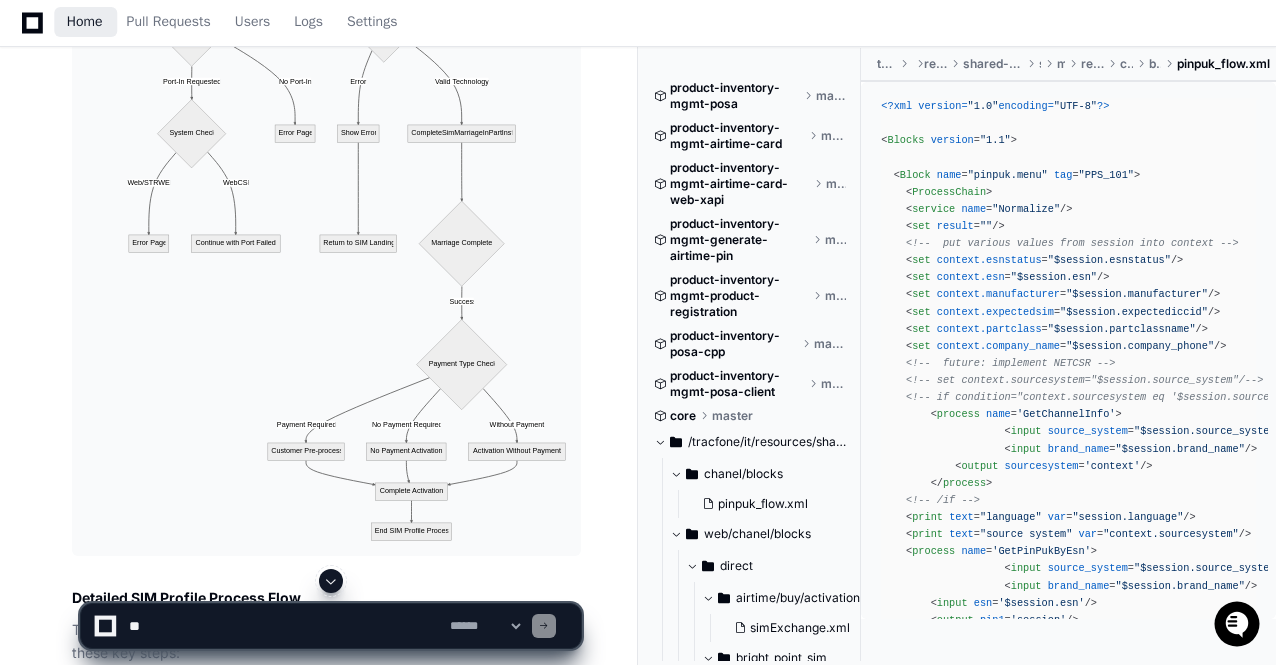 click on "Home" at bounding box center [85, 22] 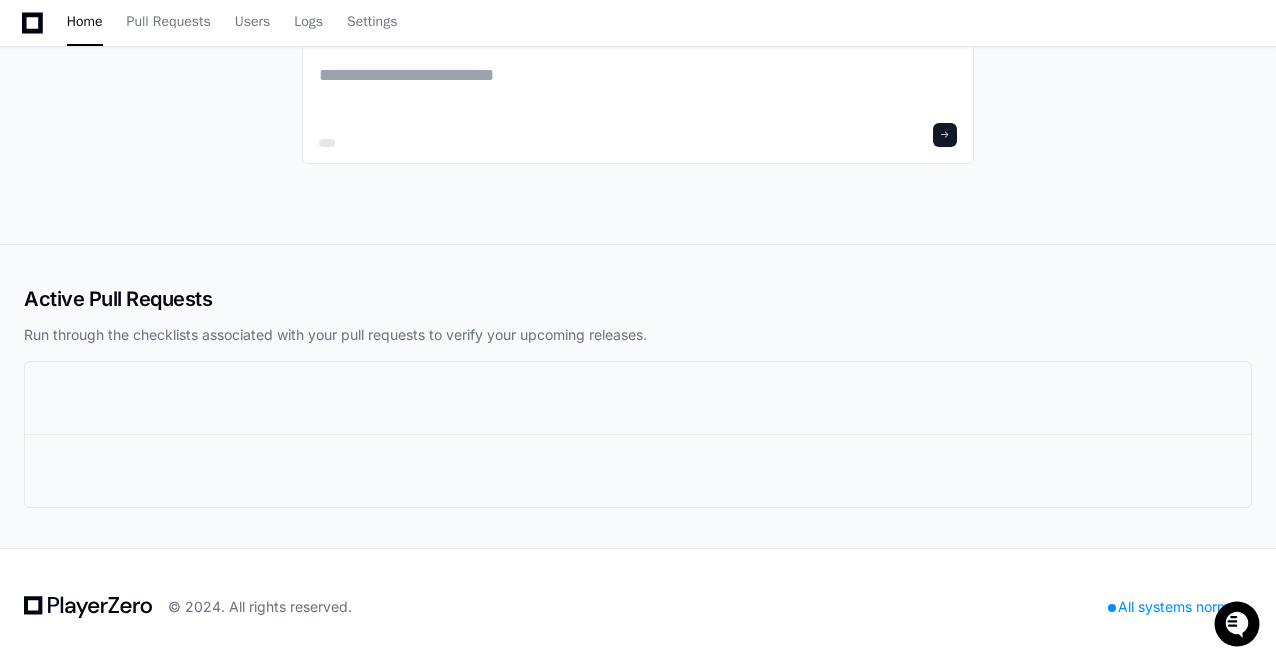 scroll, scrollTop: 0, scrollLeft: 0, axis: both 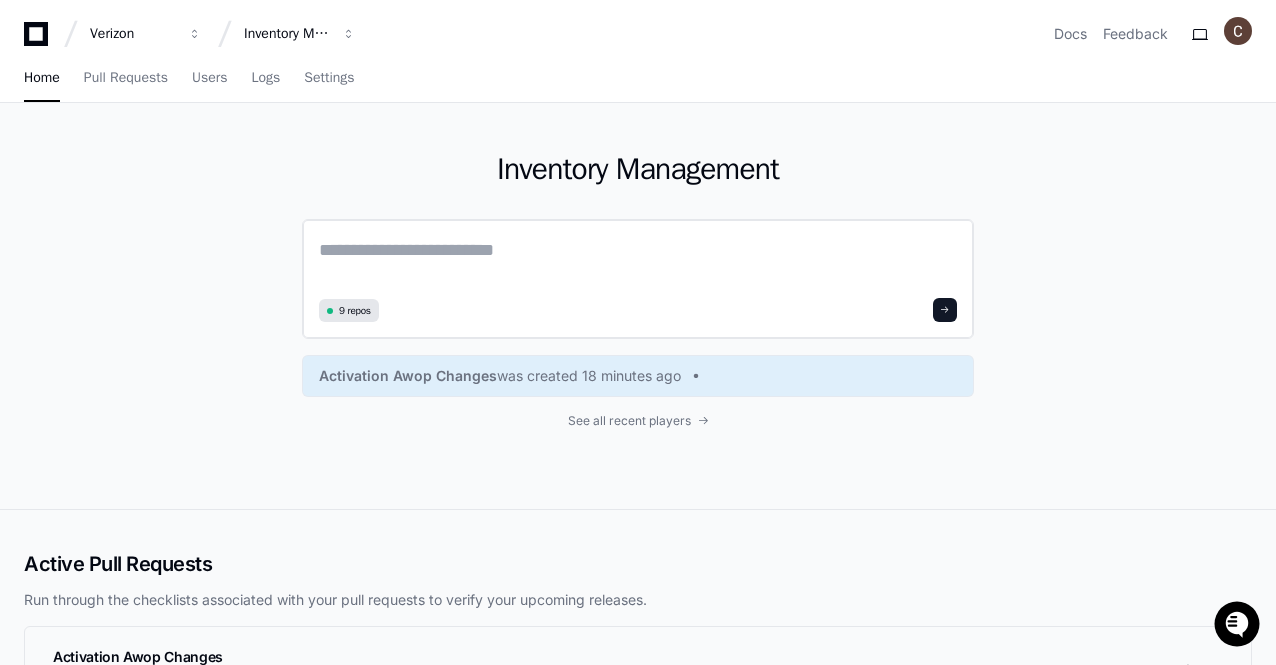 click 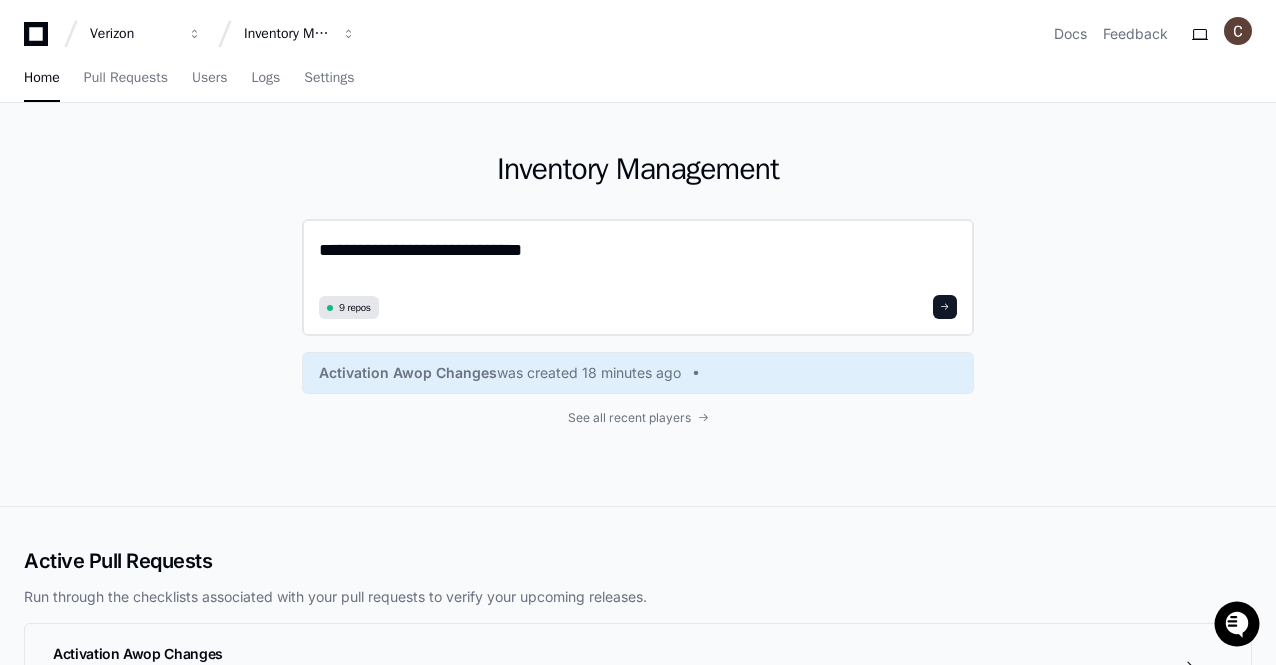 type on "**********" 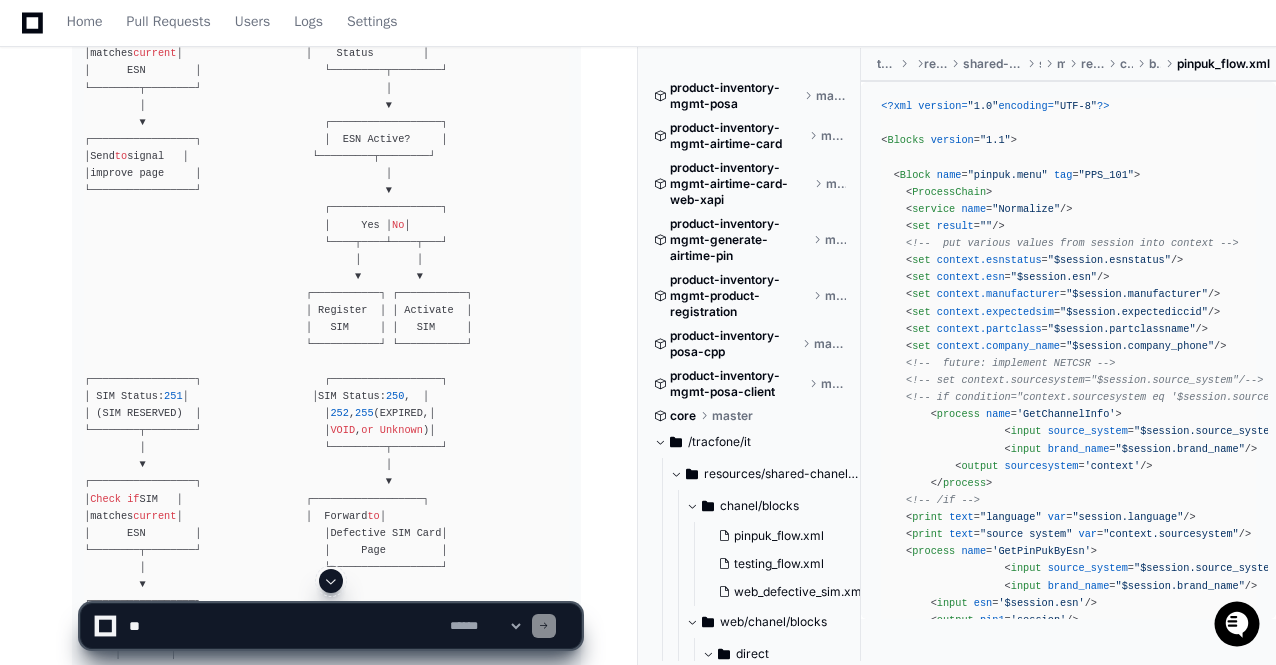 scroll, scrollTop: 1703, scrollLeft: 0, axis: vertical 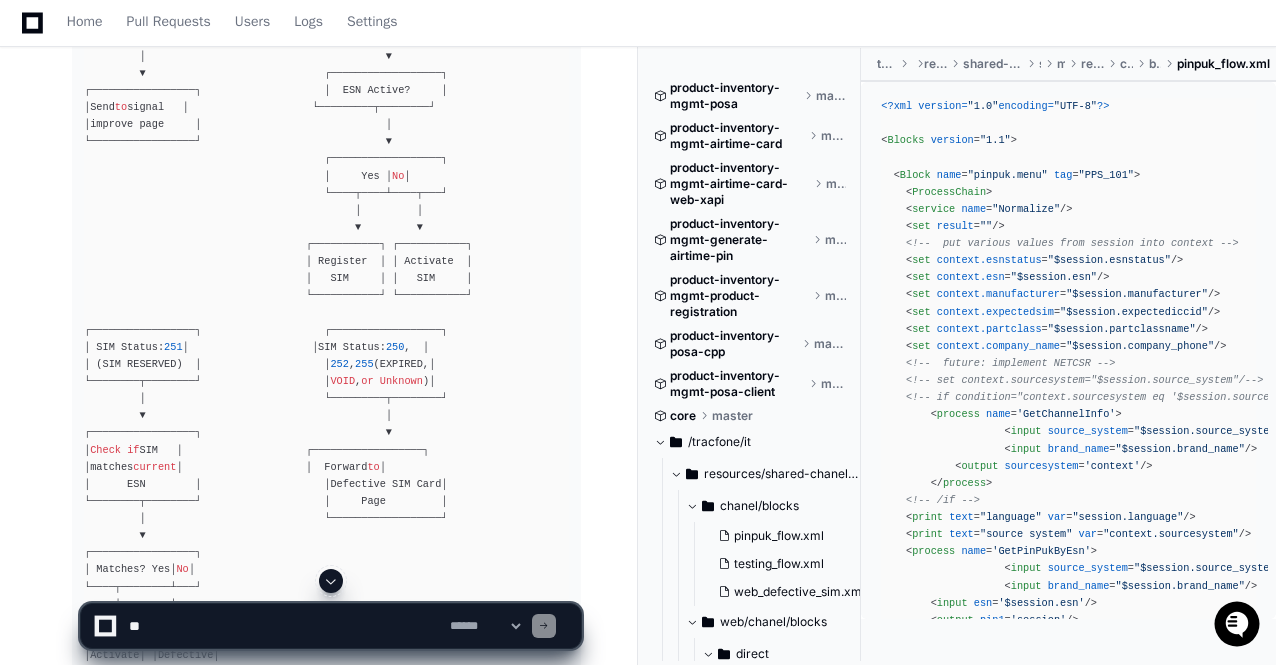 drag, startPoint x: 509, startPoint y: 277, endPoint x: 461, endPoint y: 240, distance: 60.60528 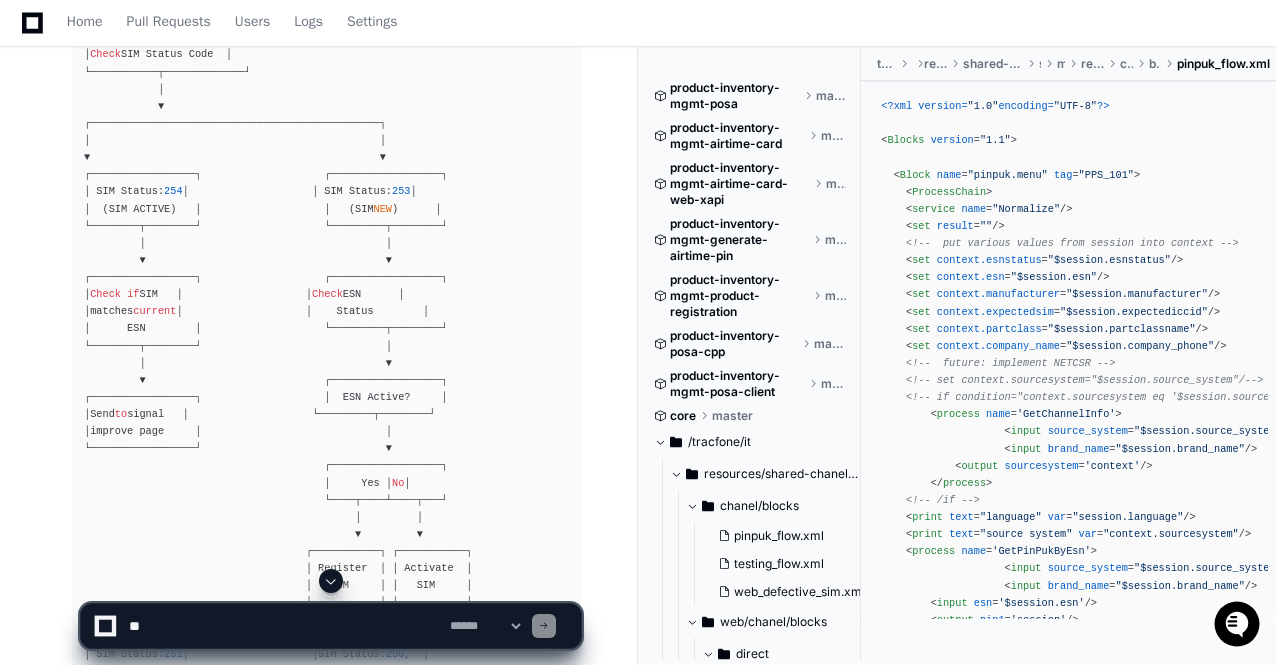 scroll, scrollTop: 1175, scrollLeft: 0, axis: vertical 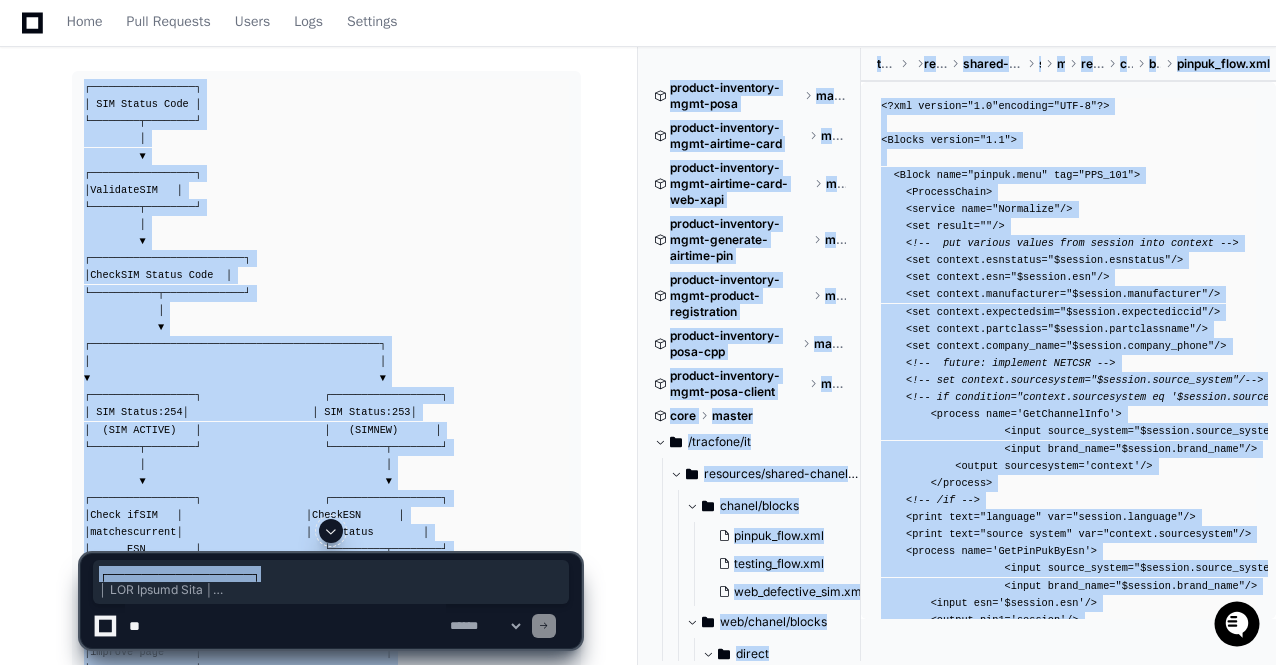 drag, startPoint x: 80, startPoint y: 87, endPoint x: 257, endPoint y: 290, distance: 269.3288 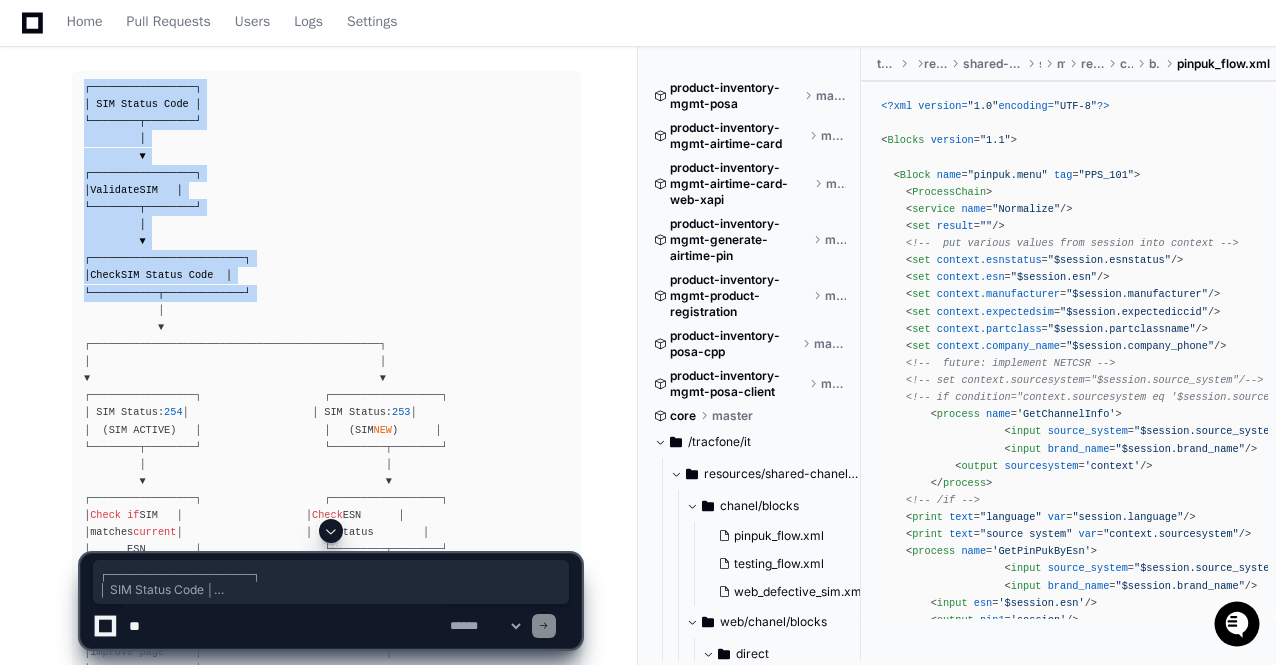 click on "┌─────────────────┐
│ SIM Status Code │
└────────┬────────┘
│
▼
┌─────────────────┐
│   Validate  SIM   │
└────────┬────────┘
│
▼
┌─────────────────────────┐
│   Check  SIM Status Code  │
└───────────┬─────────────┘
│
▼
┌───────────────────────────────────────────────┐
│                                               │
▼                                               ▼
┌─────────────────┐                    ┌──────────────────┐
│ SIM Status:  254  │                    │ SIM Status:  253" 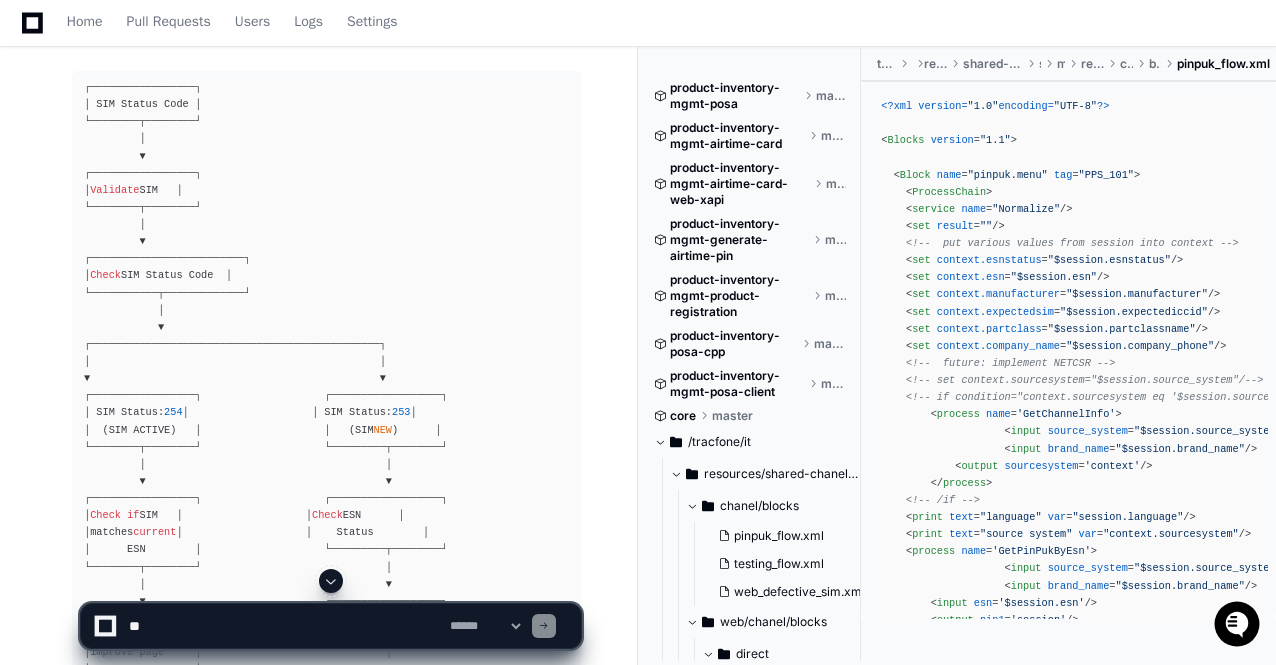 click on "┌─────────────────┐
│ SIM Status Code │
└────────┬────────┘
│
▼
┌─────────────────┐
│   Validate  SIM   │
└────────┬────────┘
│
▼
┌─────────────────────────┐
│   Check  SIM Status Code  │
└───────────┬─────────────┘
│
▼
┌───────────────────────────────────────────────┐
│                                               │
▼                                               ▼
┌─────────────────┐                    ┌──────────────────┐
│ SIM Status:  254  │                    │ SIM Status:  253" 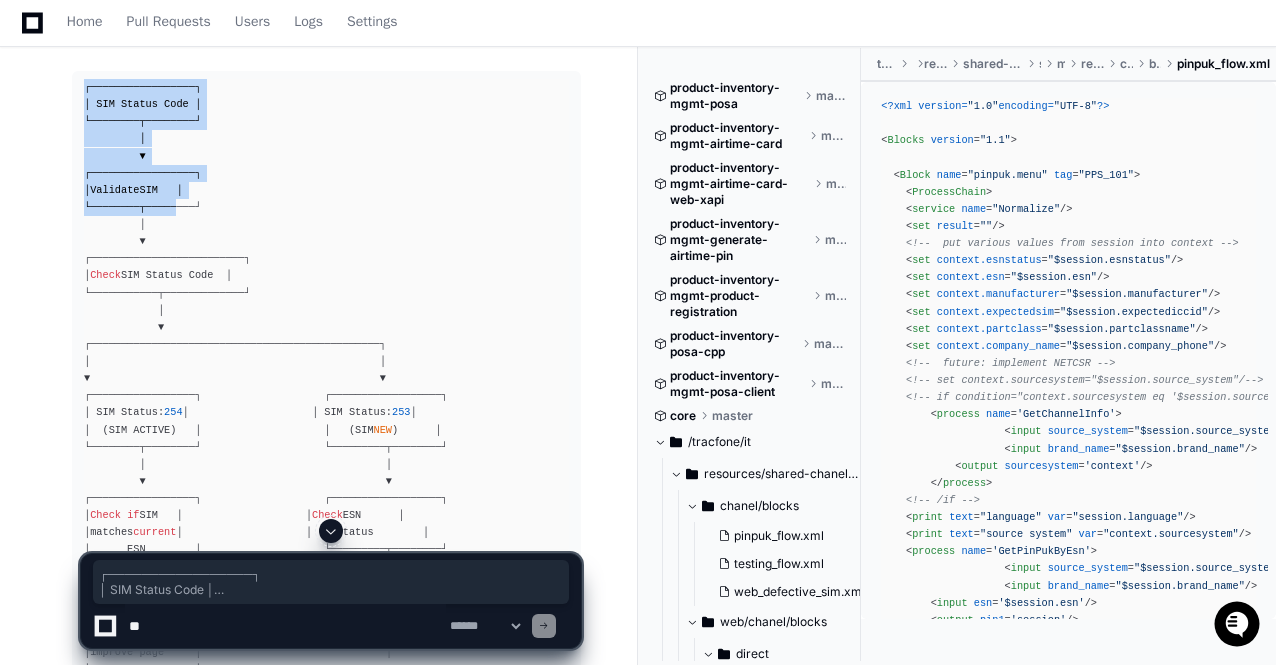 drag, startPoint x: 84, startPoint y: 89, endPoint x: 164, endPoint y: 214, distance: 148.40822 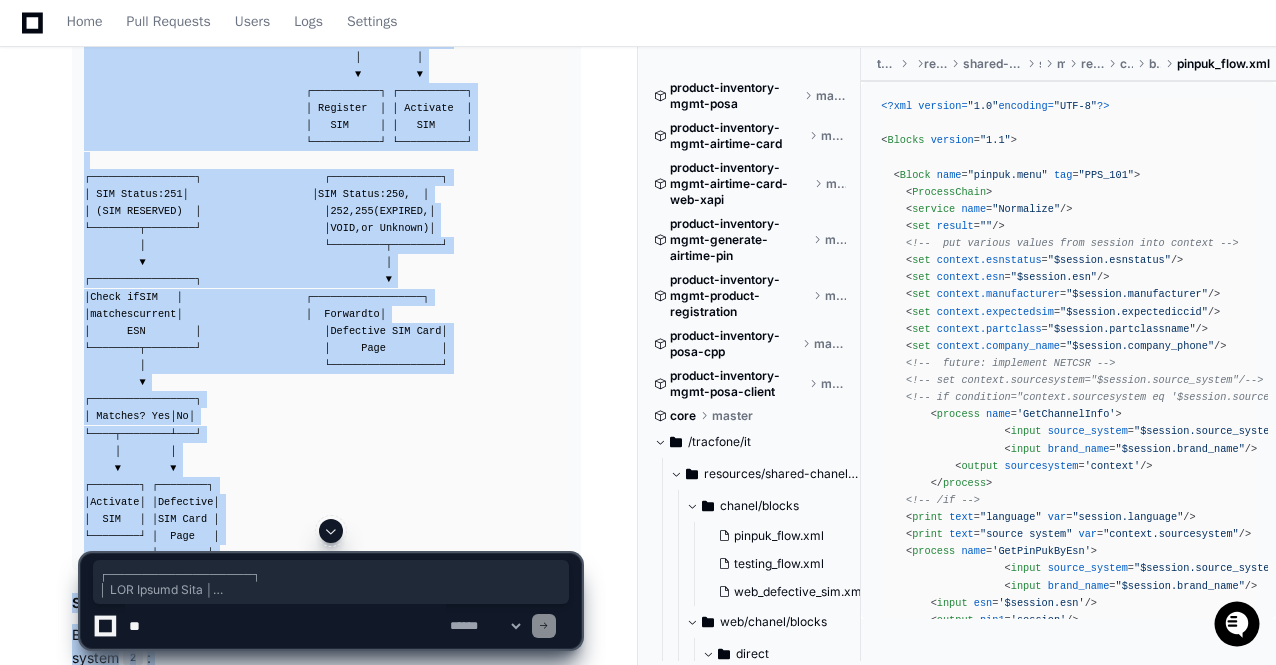 scroll, scrollTop: 1894, scrollLeft: 0, axis: vertical 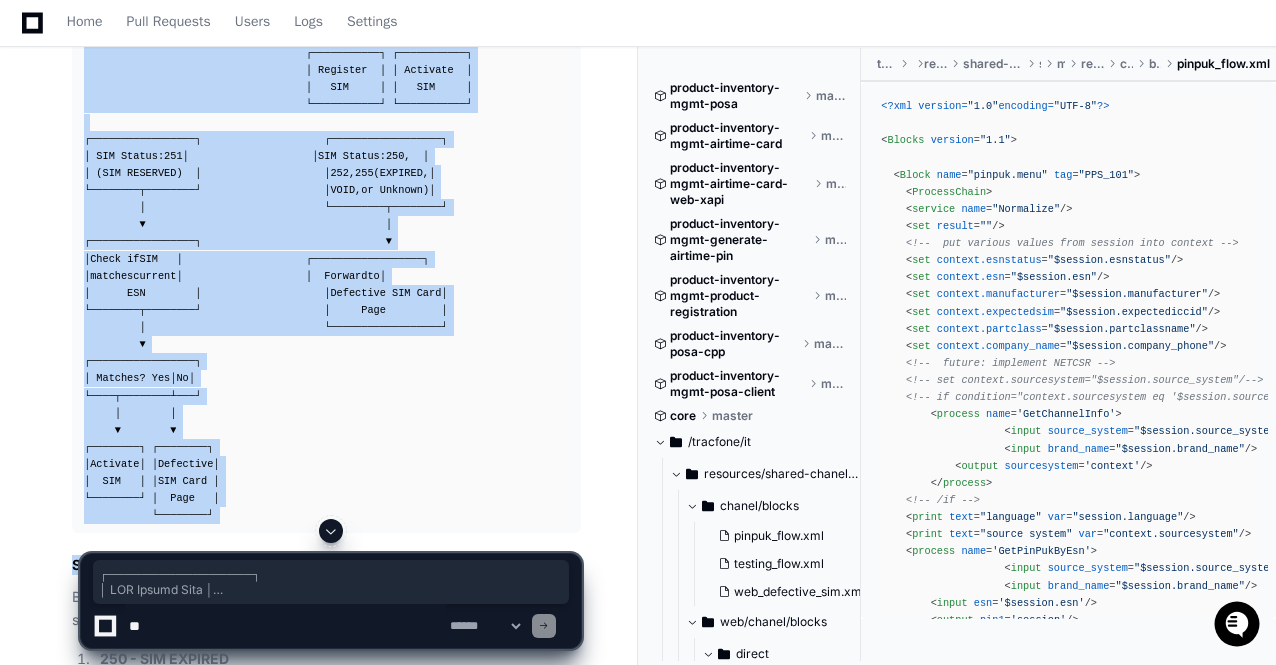 copy on "┌─────────────────┐
│ SIM Status Code │
└────────┬────────┘
│
▼
┌─────────────────┐
│   Validate  SIM   │
└────────┬────────┘
│
▼
┌─────────────────────────┐
│   Check  SIM Status Code  │
└───────────┬─────────────┘
│
▼
┌───────────────────────────────────────────────┐
│                                               │
▼                                               ▼
┌─────────────────┐                    ┌──────────────────┐
│ SIM Status:  254  │                    │ SIM Status:  253   │
│  (SIM ACTIVE)   │                    │   (SIM  NEW )      │
└────────┬────────┘                    └─────────┬────────┘
│                                       │
▼                                       ▼
┌─────────────────┐                    ┌──────────────────┐
│   Check   if  SIM   │                    │    Check  ESN      │
│matches  current   │                    │    Status        │
│      ESN        │                    └─────────┬─────..." 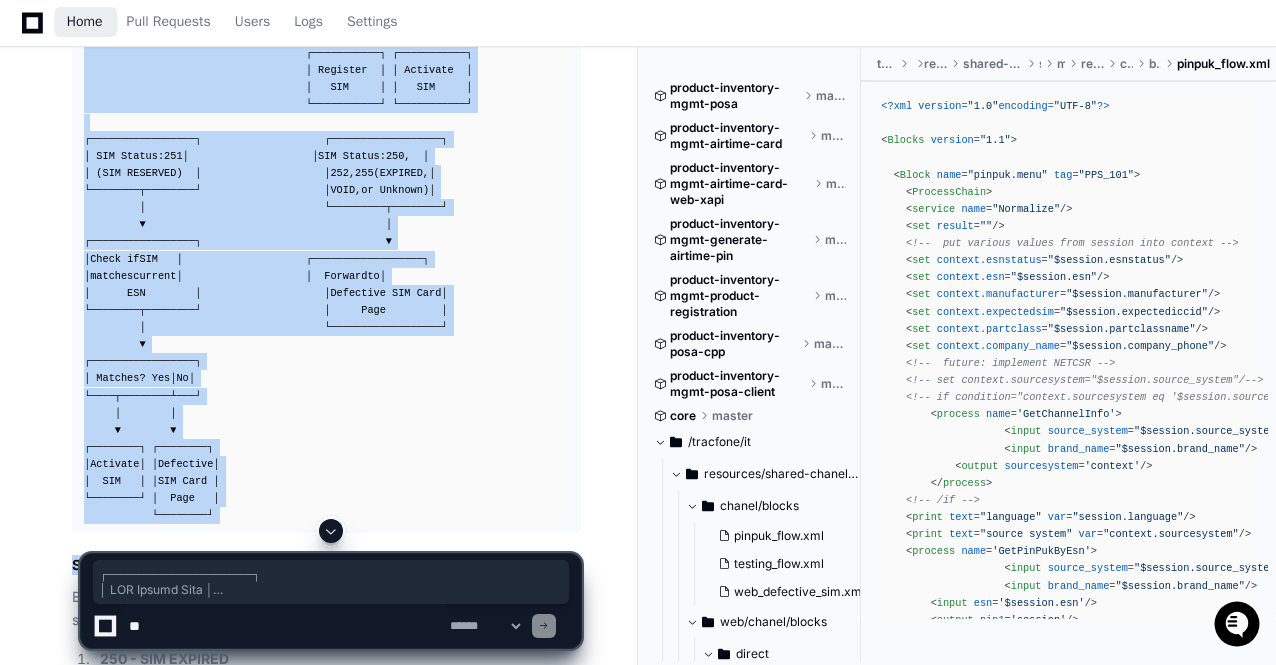 click on "Home" at bounding box center [85, 22] 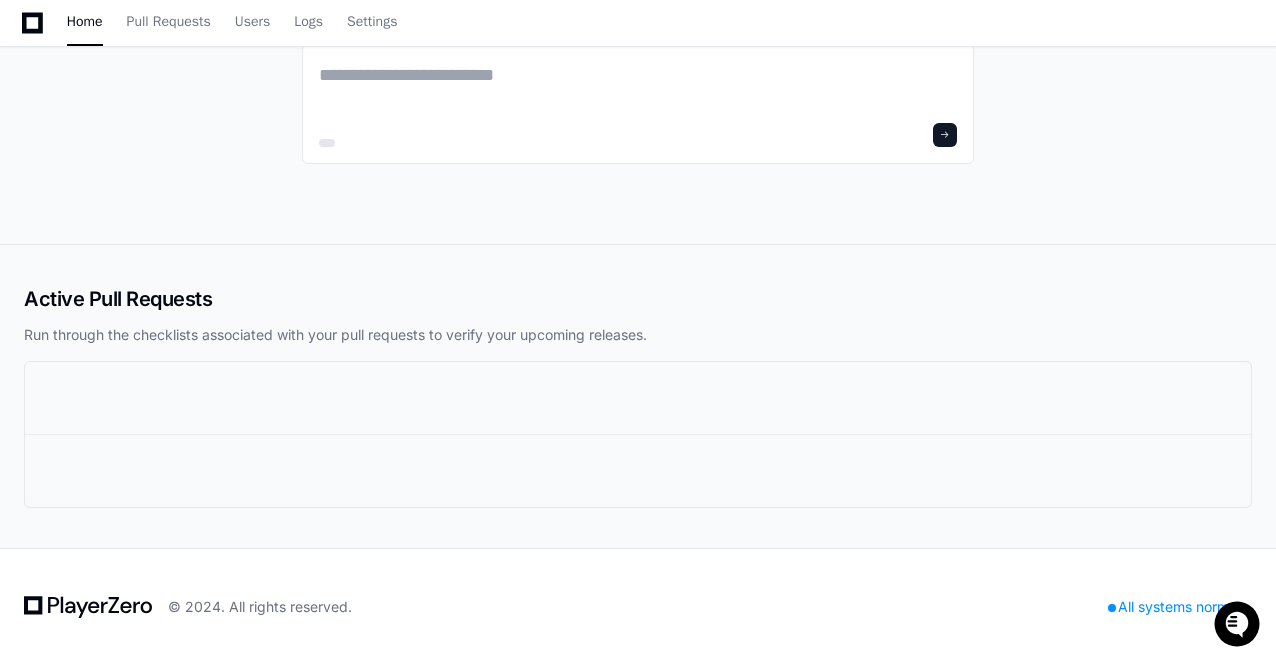 scroll, scrollTop: 0, scrollLeft: 0, axis: both 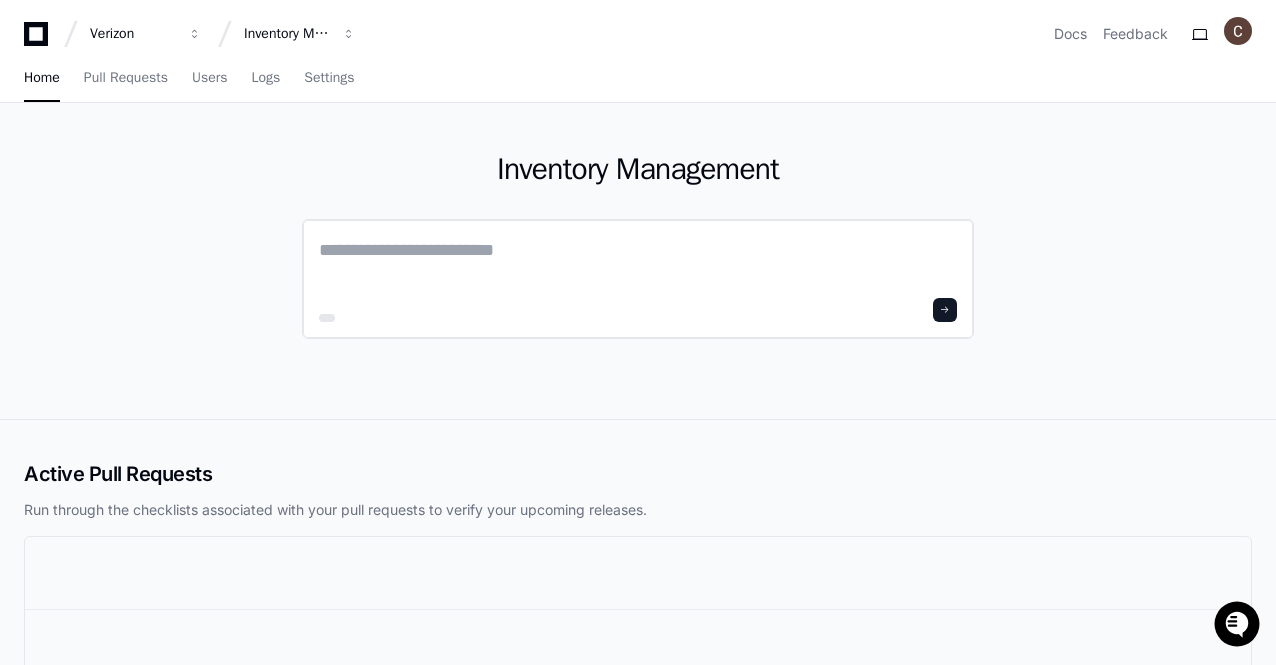 click 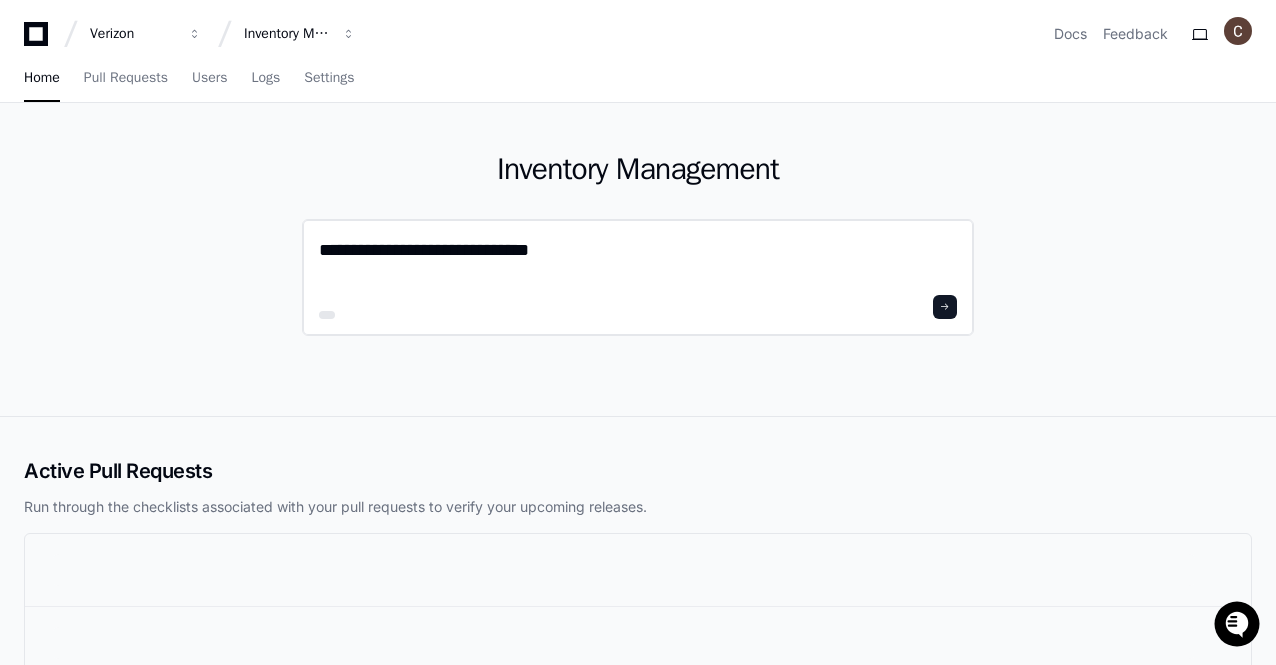 type on "**********" 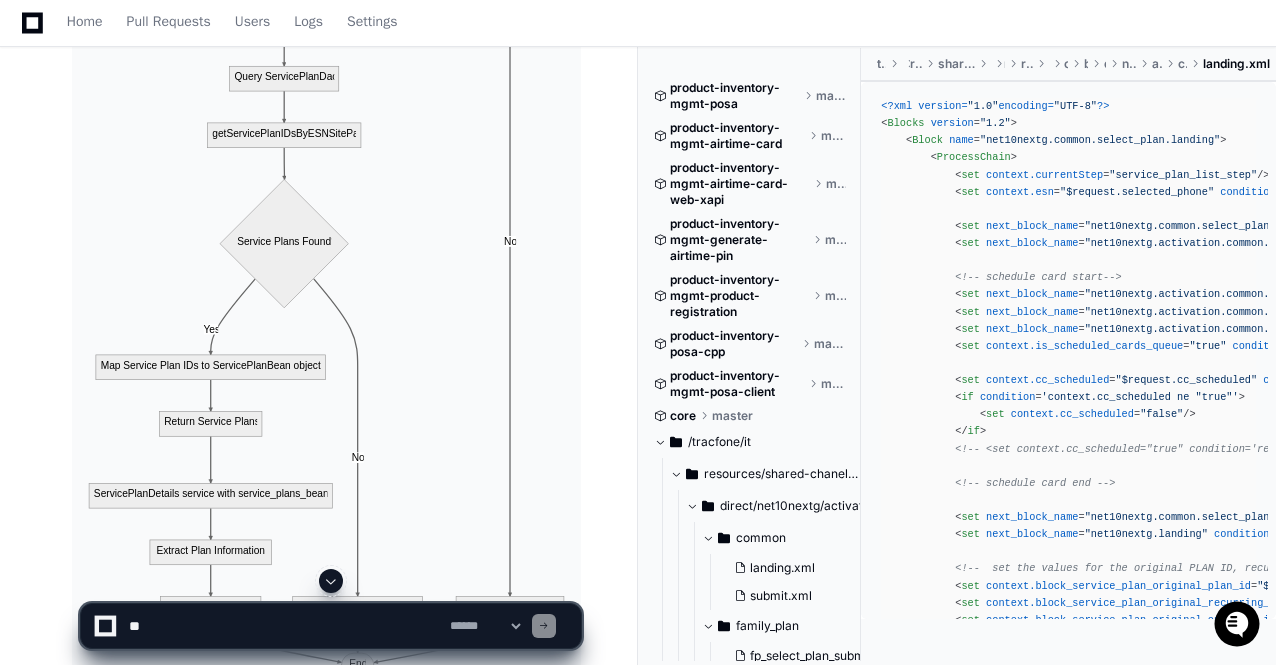 scroll, scrollTop: 1999, scrollLeft: 0, axis: vertical 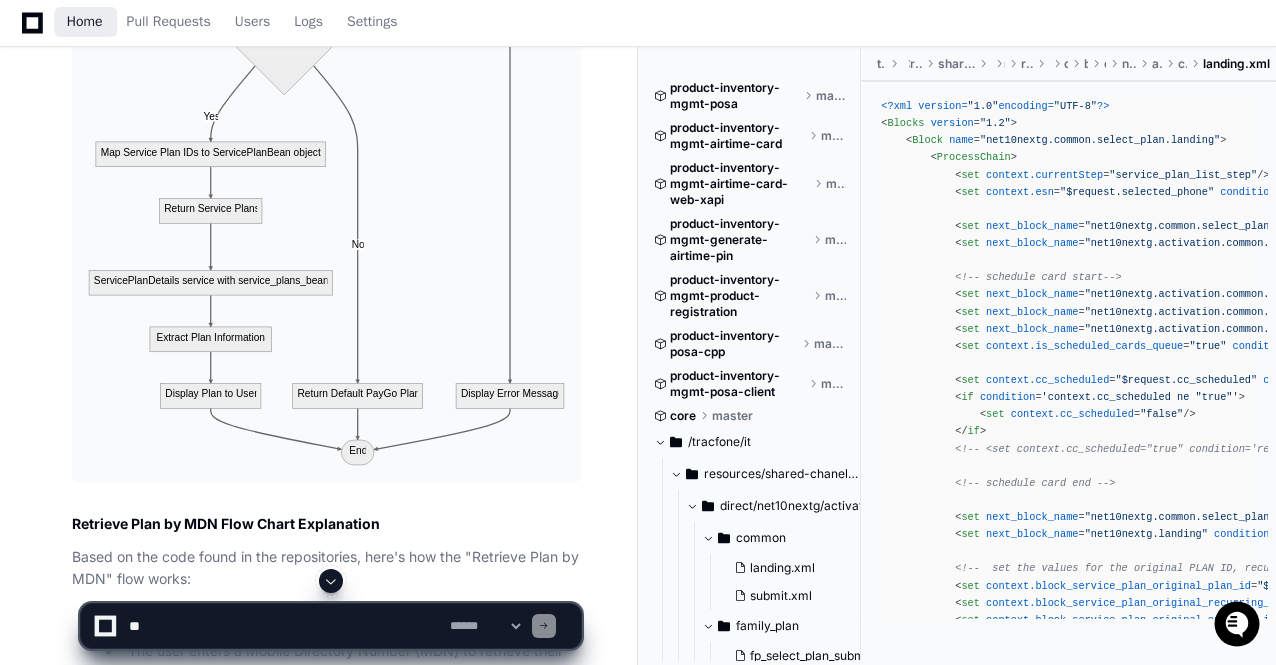 click on "Home" at bounding box center [85, 22] 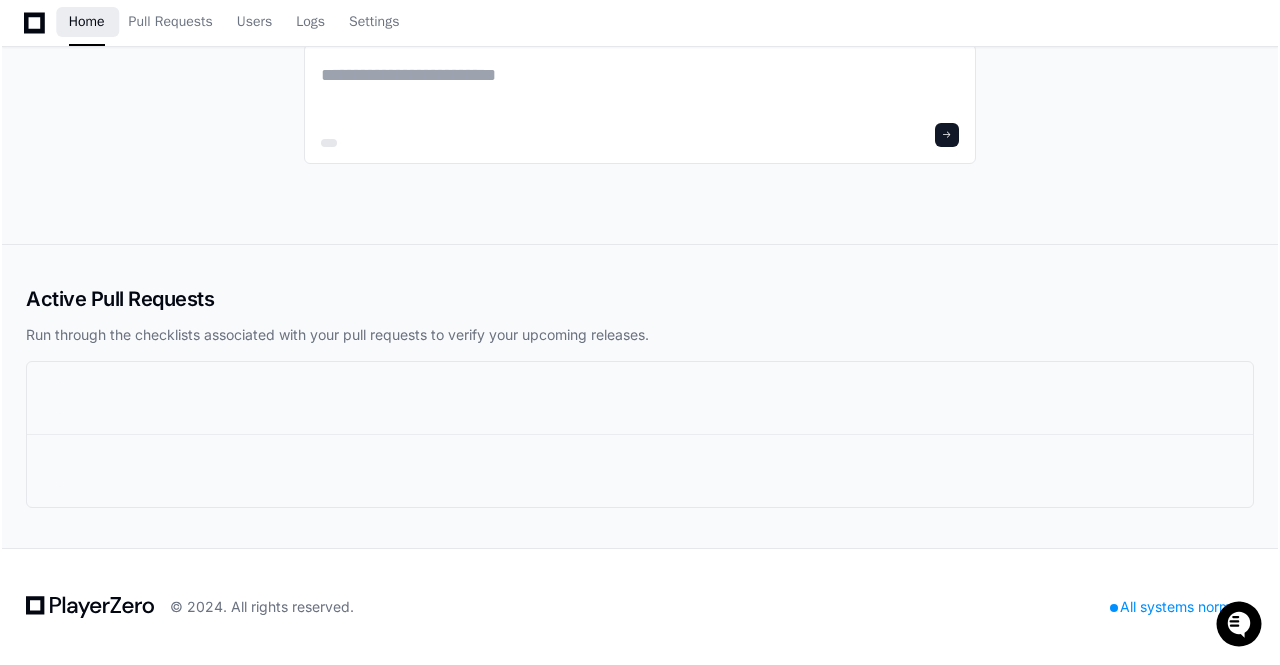scroll, scrollTop: 0, scrollLeft: 0, axis: both 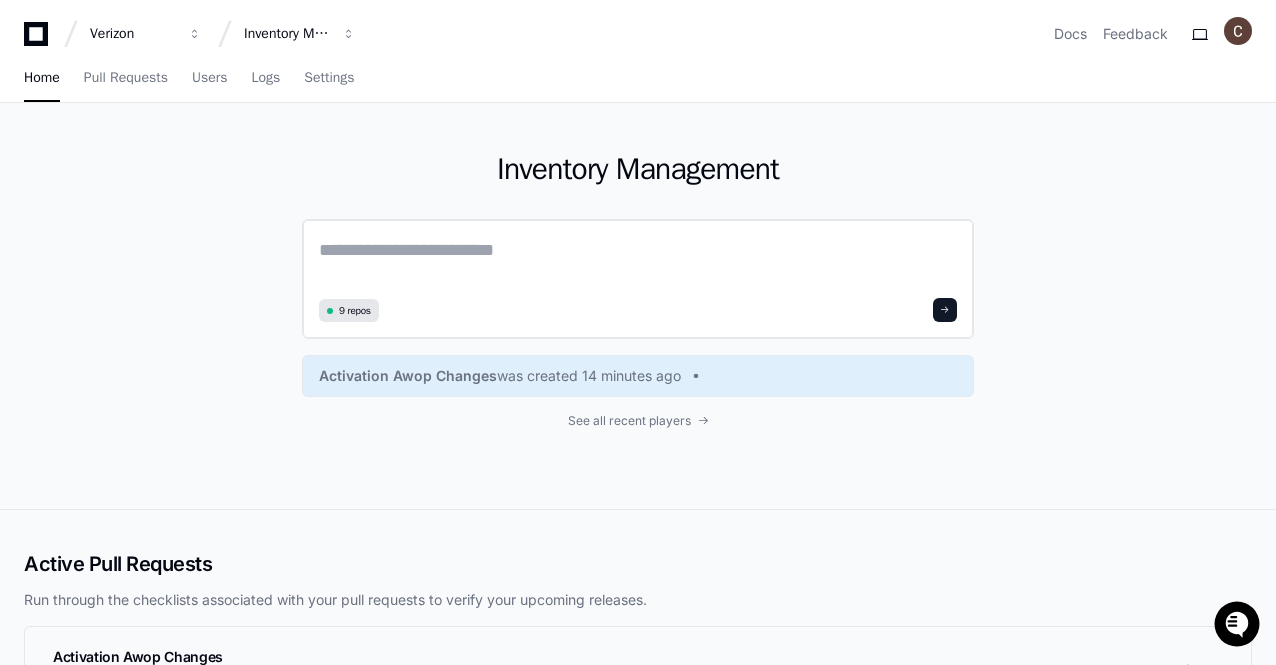 click 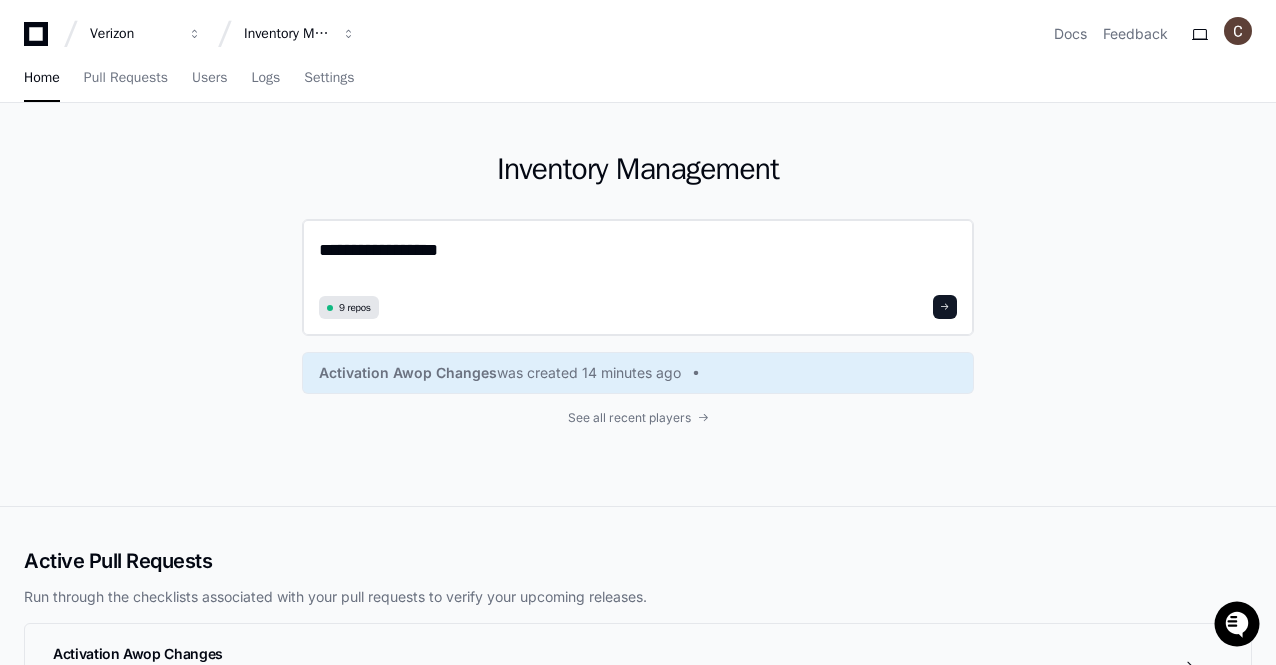 type on "**********" 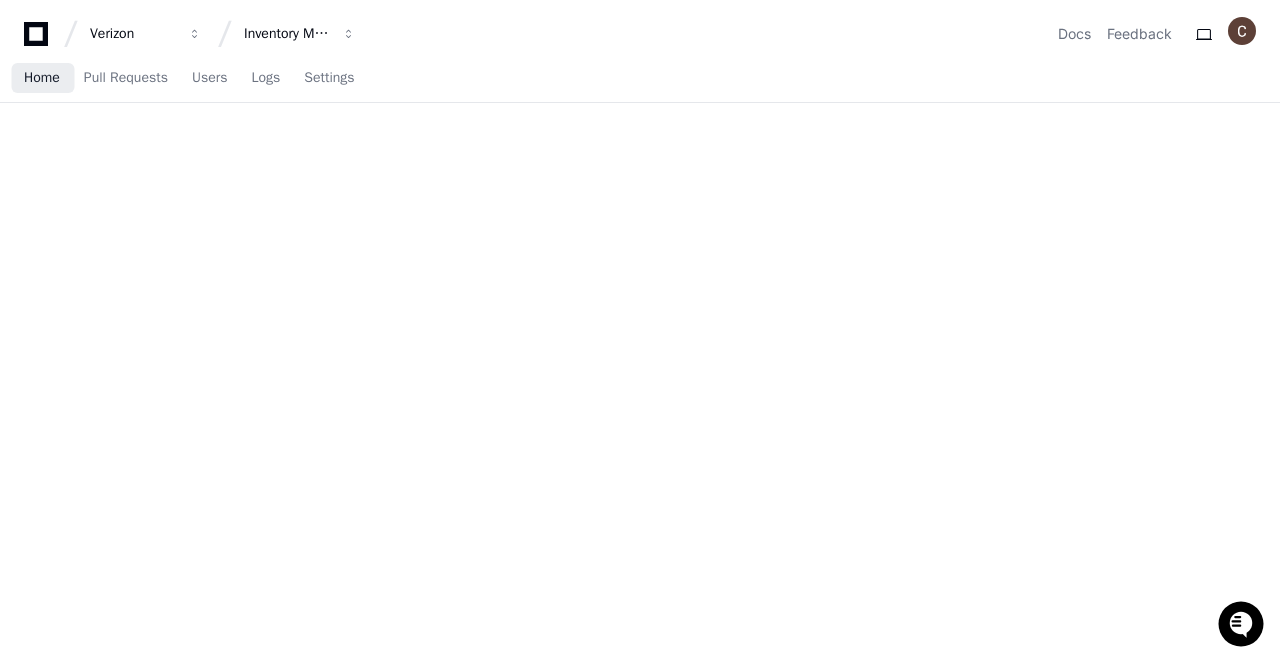 click on "Home" at bounding box center [42, 78] 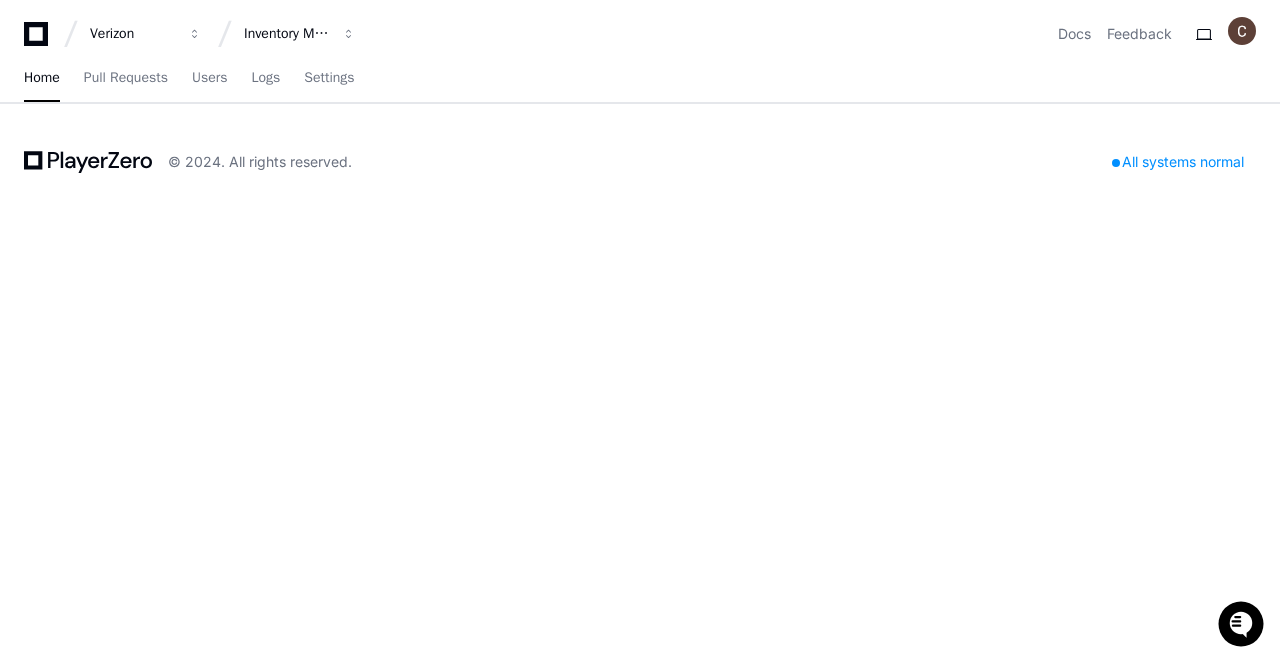 click 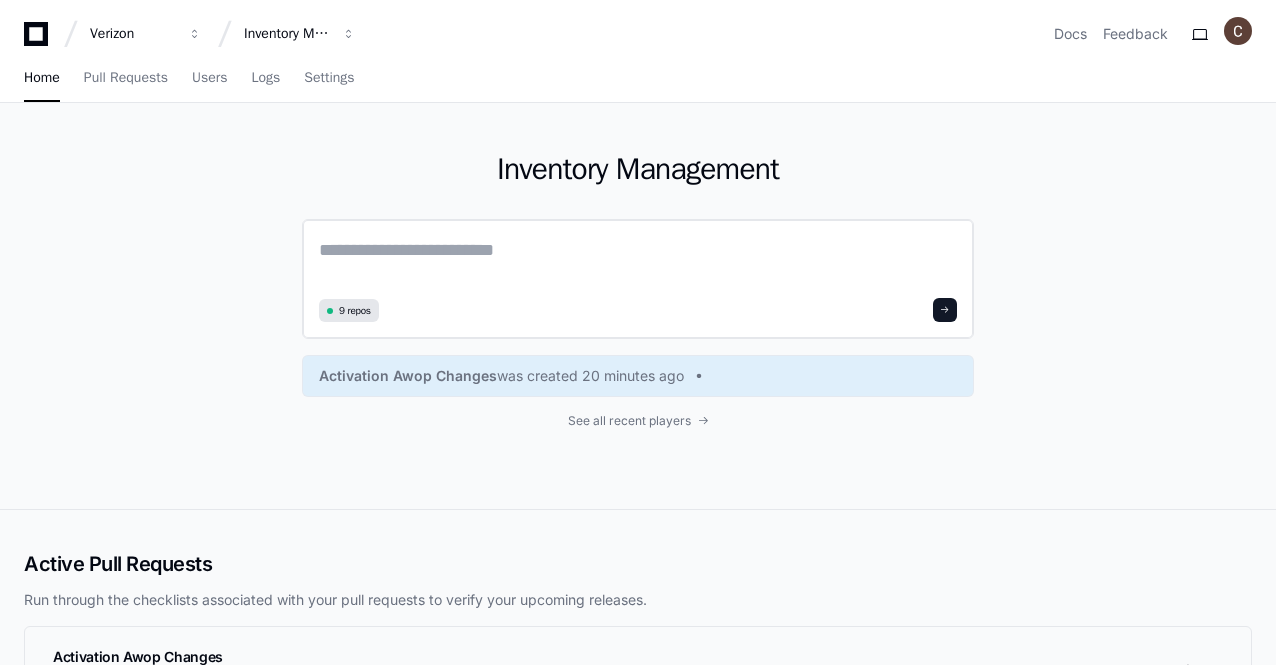 scroll, scrollTop: 0, scrollLeft: 0, axis: both 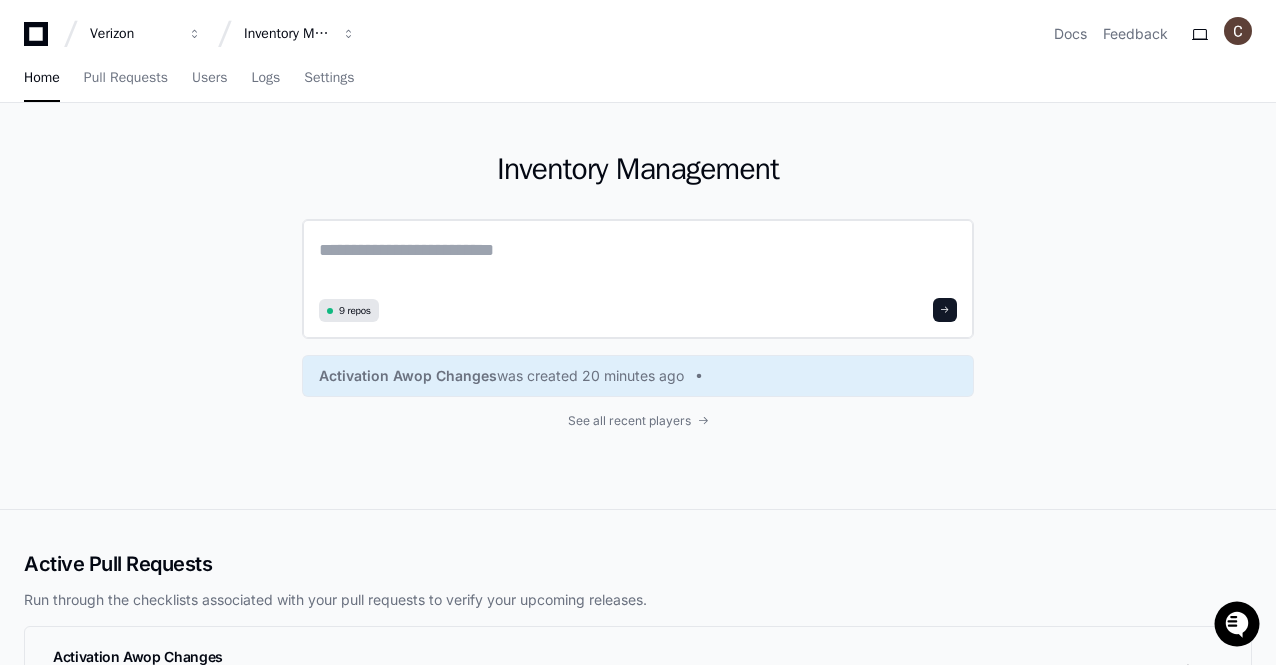 click 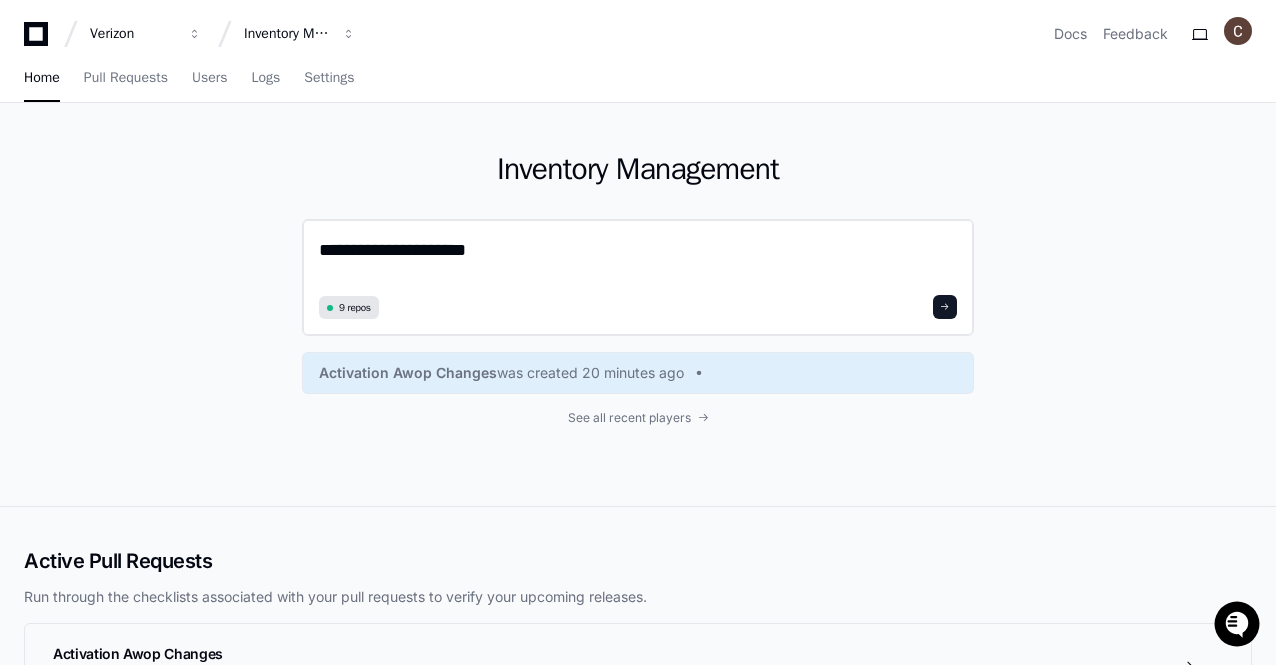 type on "**********" 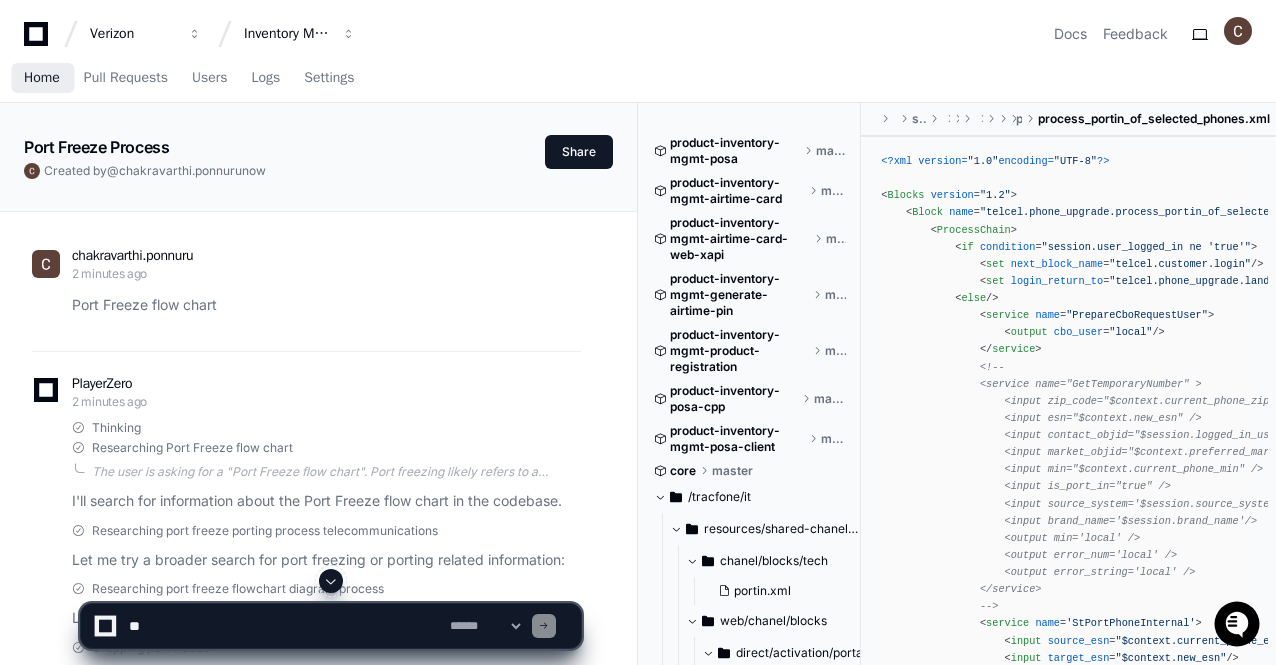 click on "Home" at bounding box center [42, 78] 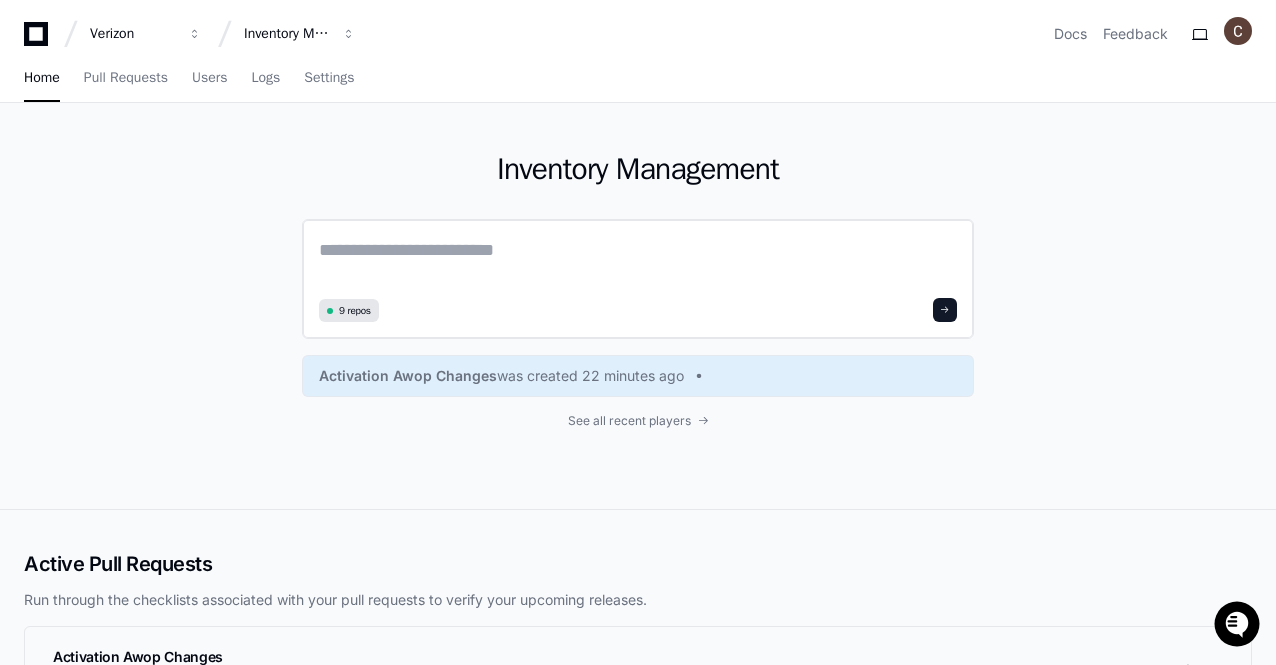 click 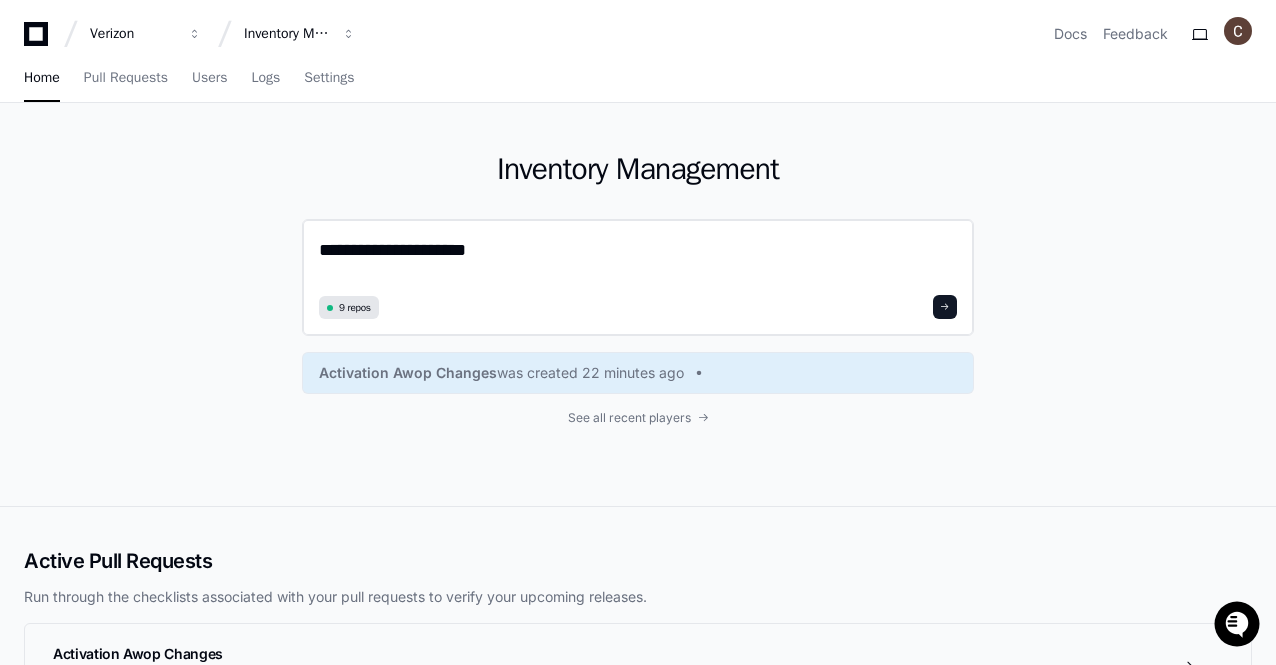 type on "**********" 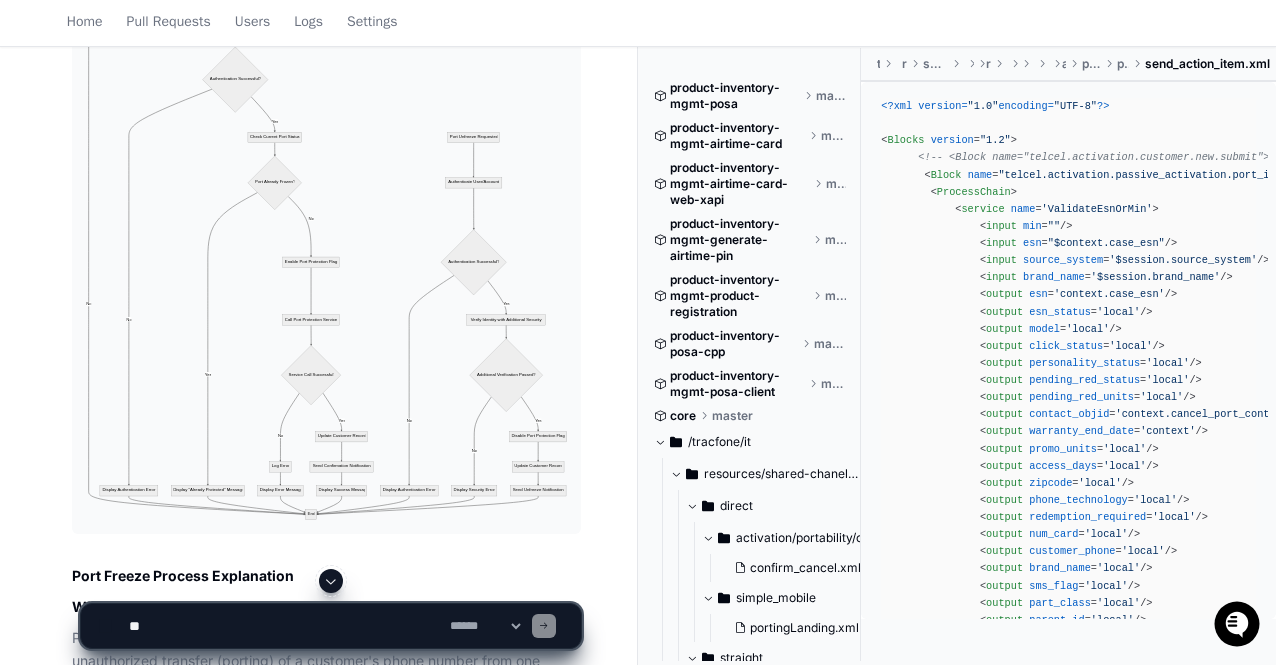 scroll, scrollTop: 984, scrollLeft: 0, axis: vertical 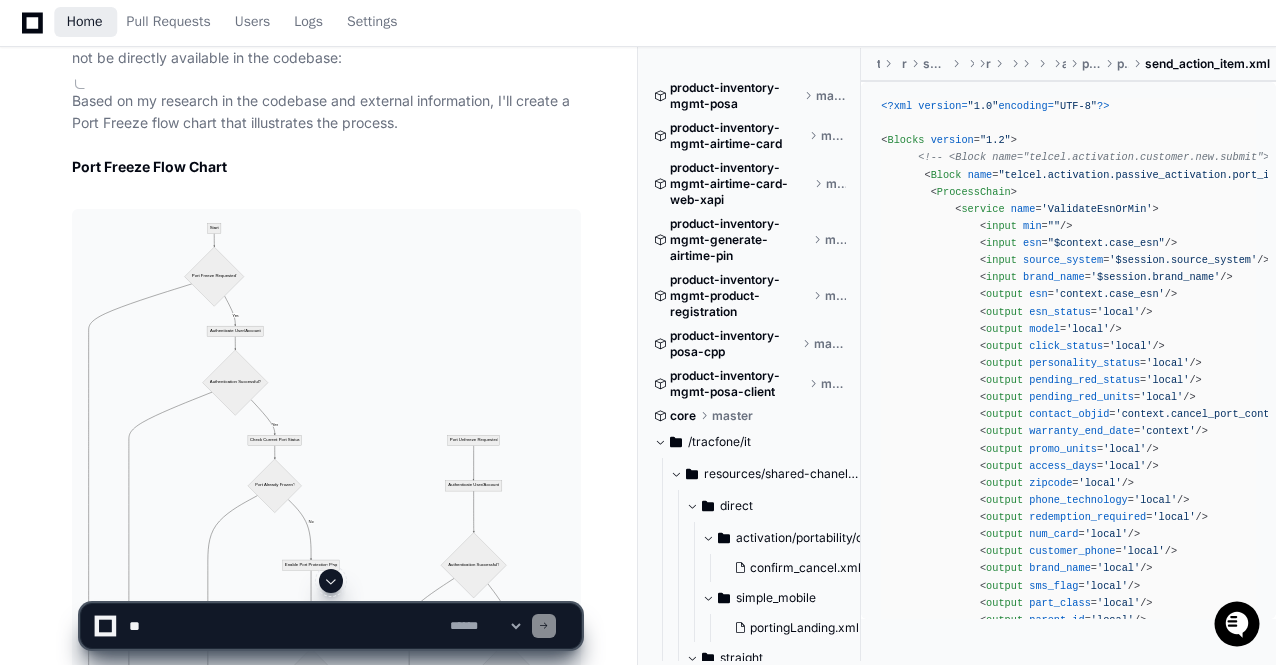 click on "Home" at bounding box center (85, 22) 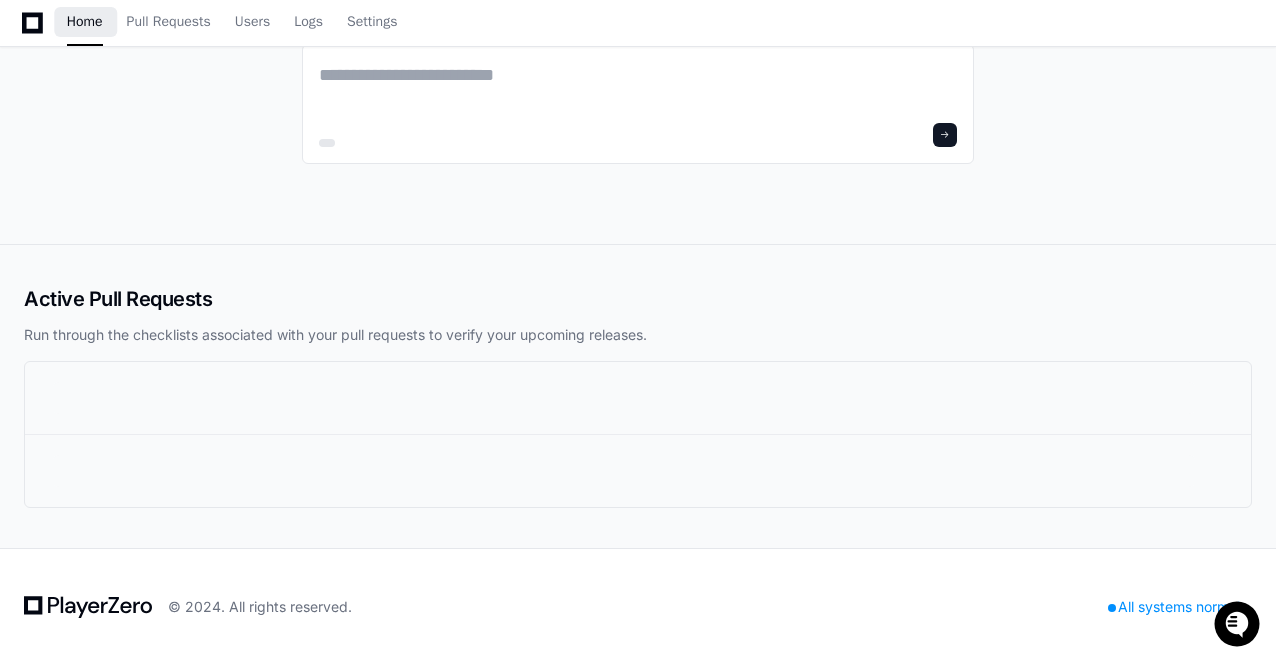 scroll, scrollTop: 0, scrollLeft: 0, axis: both 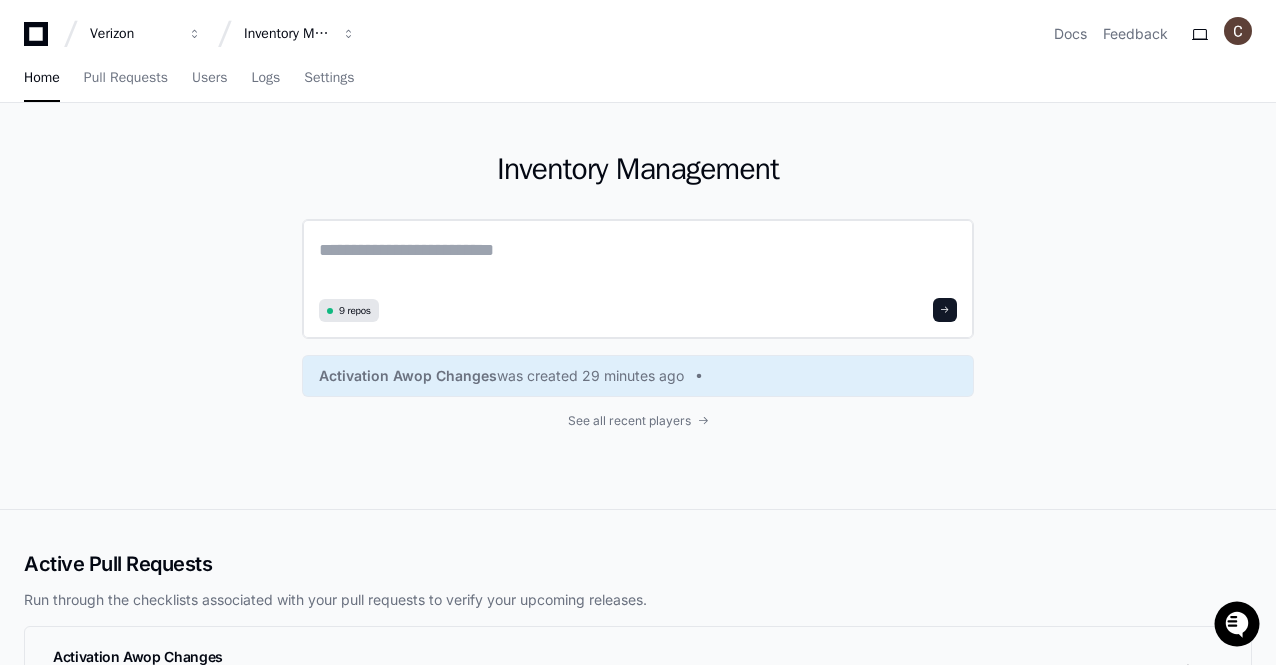click 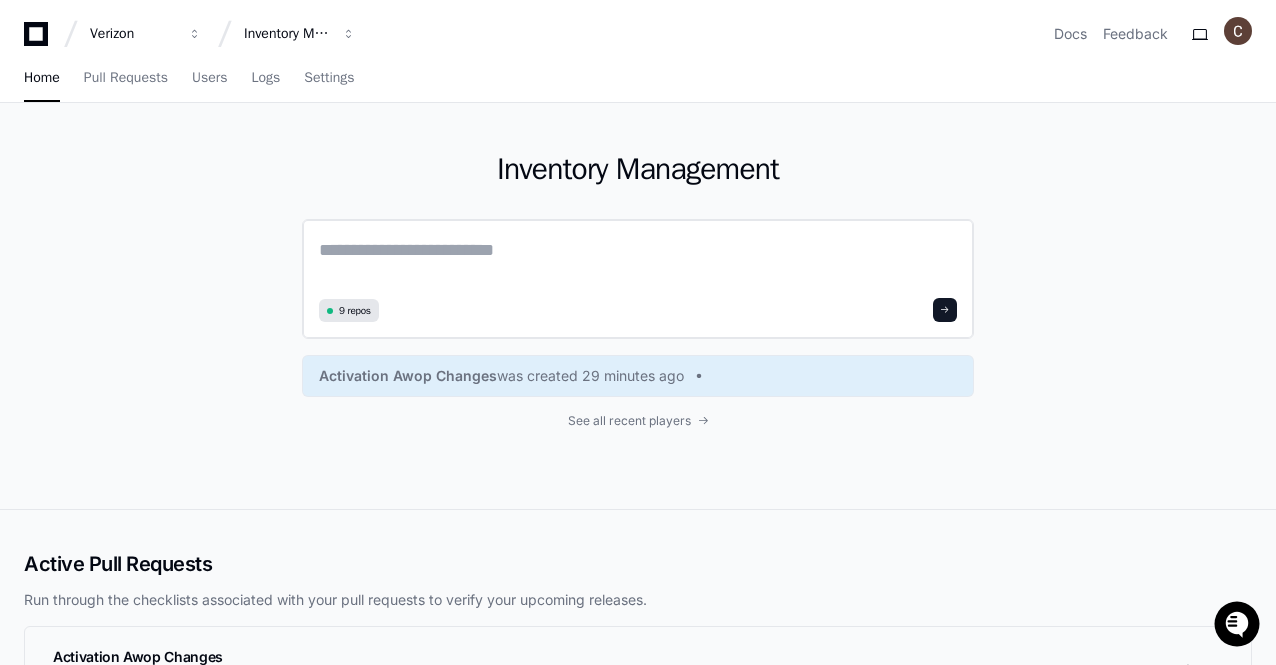 paste on "**********" 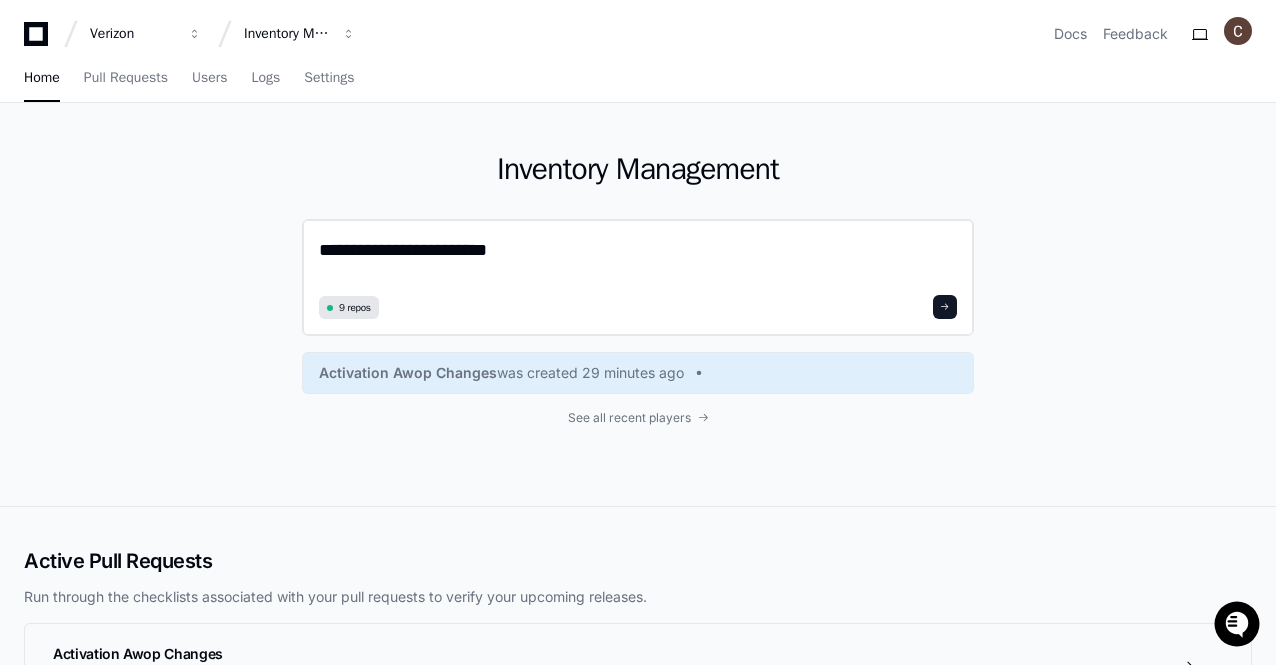 type on "**********" 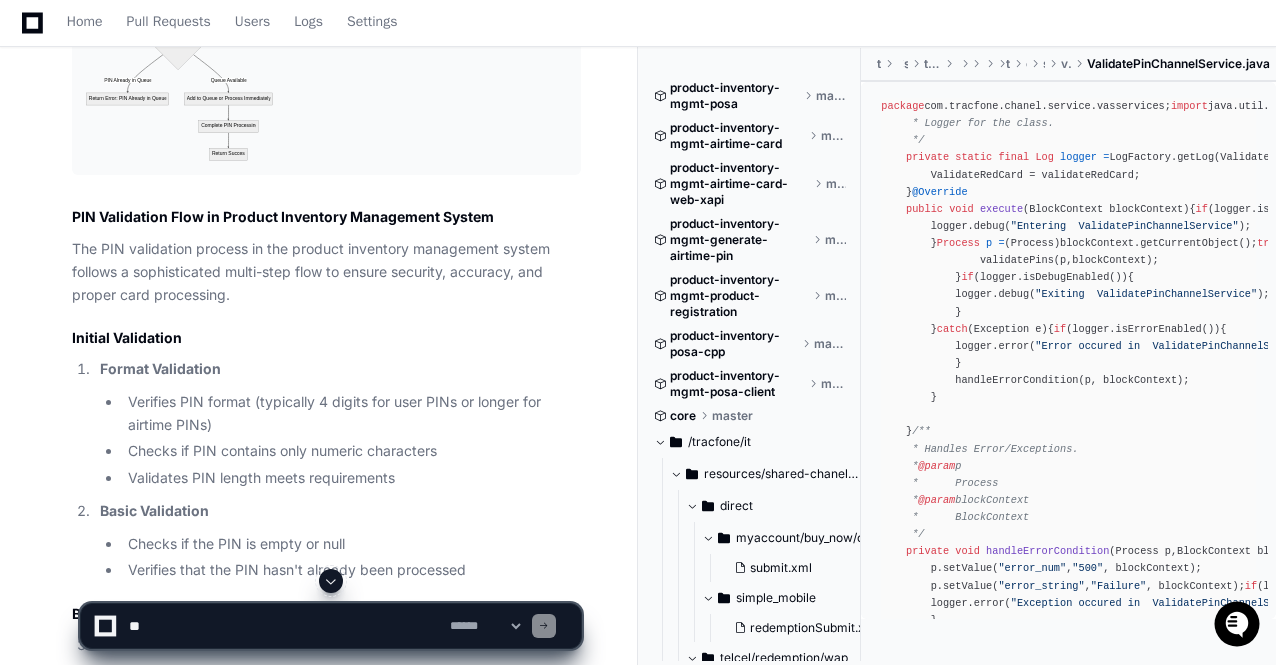 scroll, scrollTop: 1283, scrollLeft: 0, axis: vertical 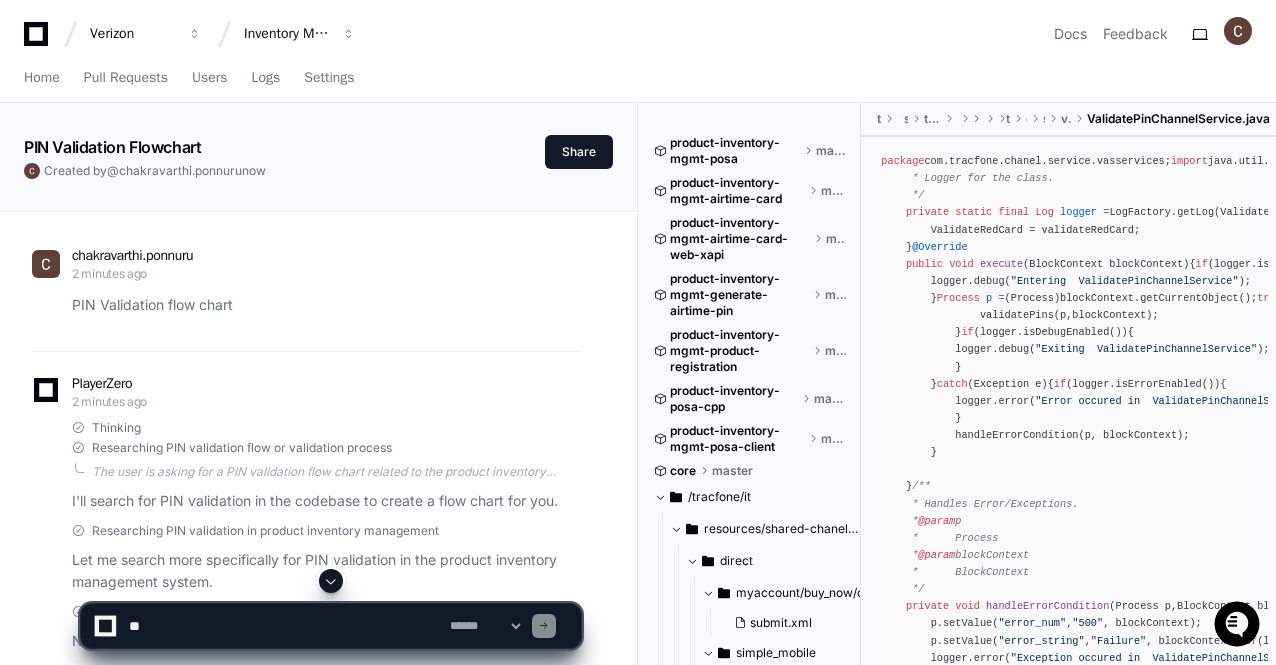 click 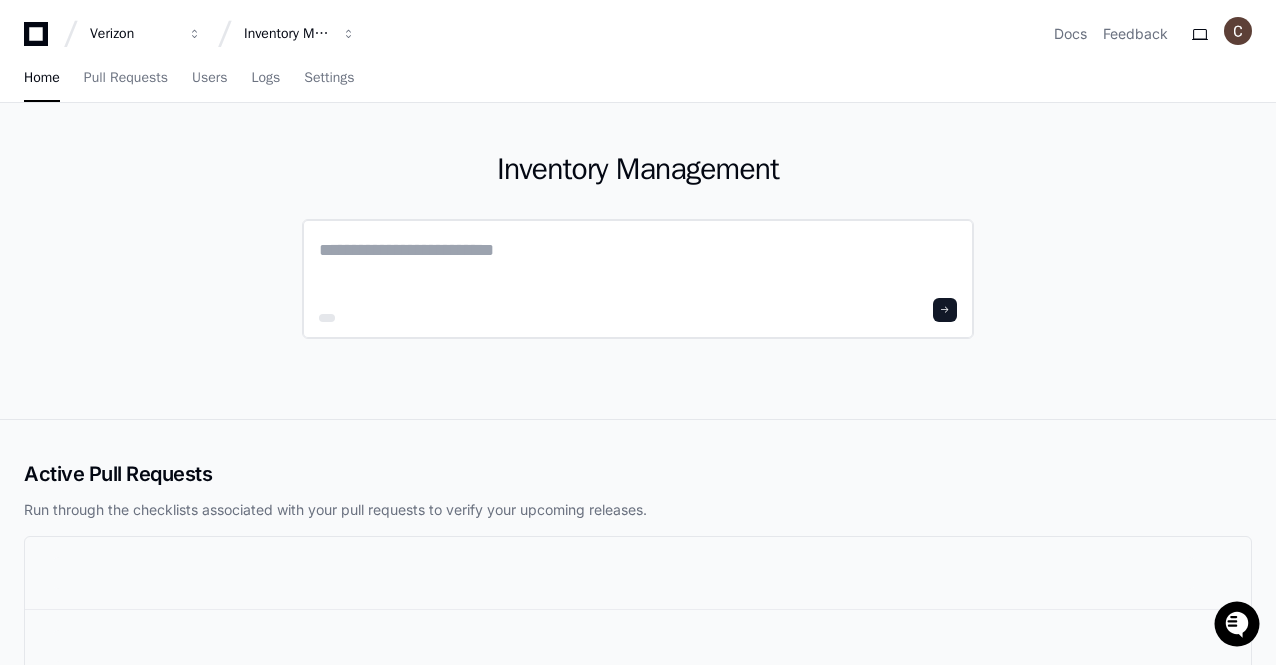 click 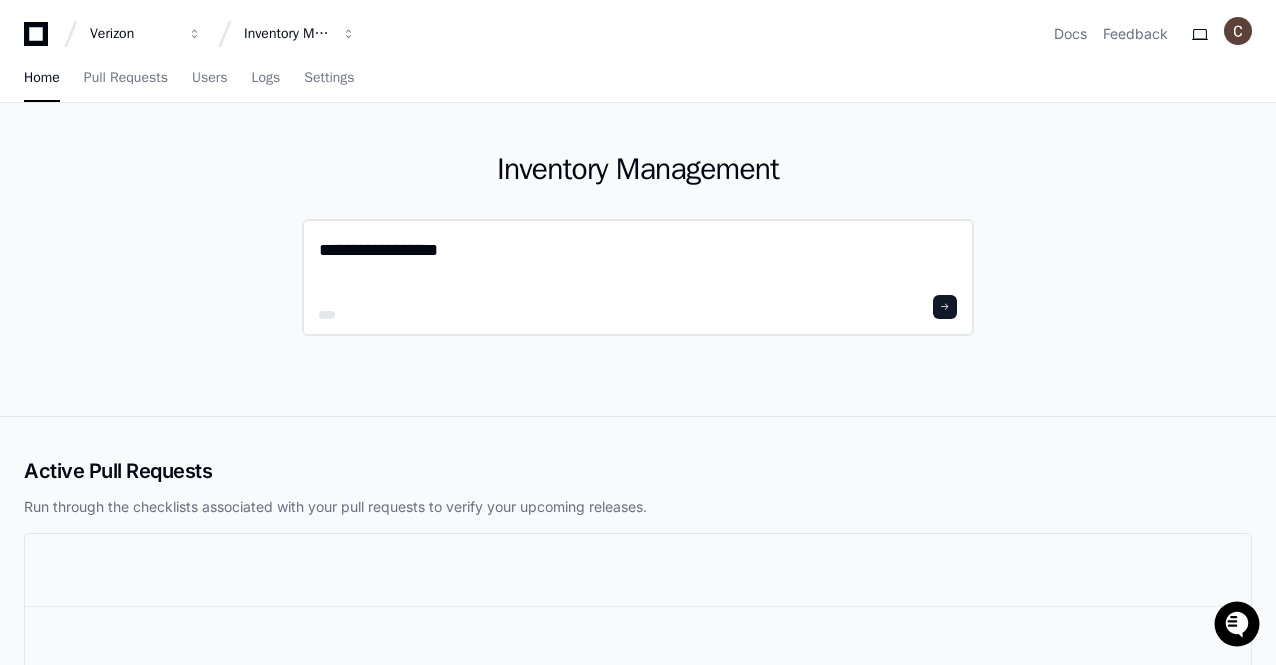 type on "**********" 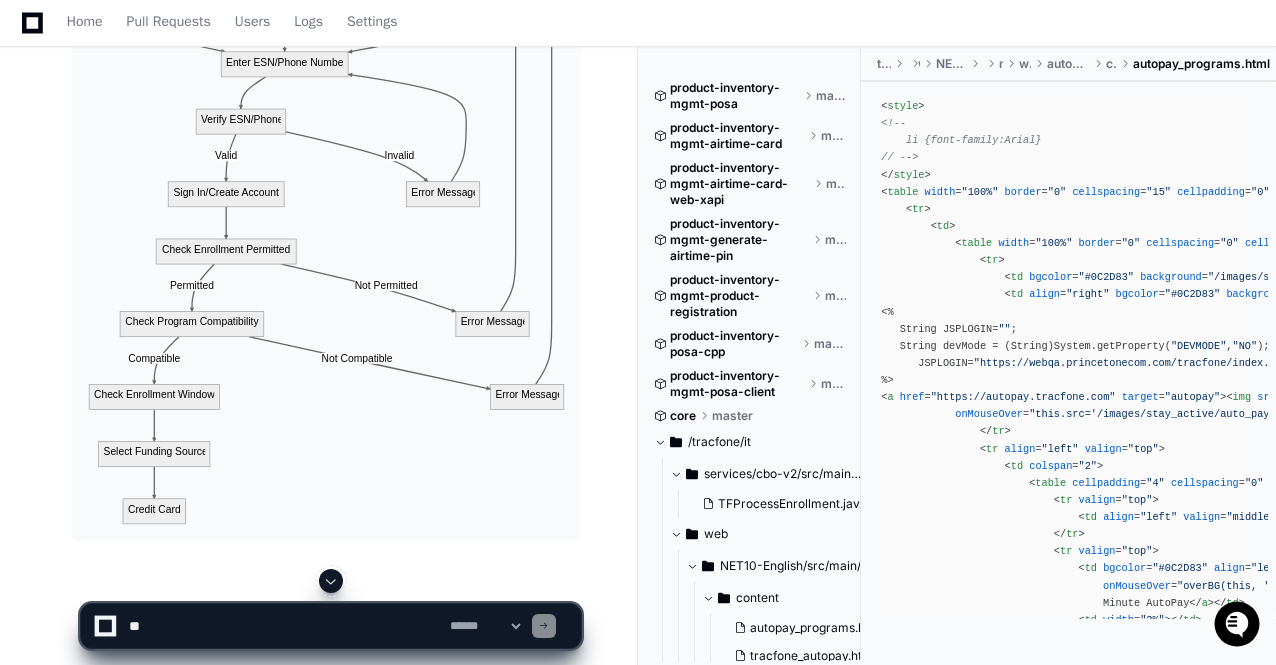 scroll, scrollTop: 1178, scrollLeft: 0, axis: vertical 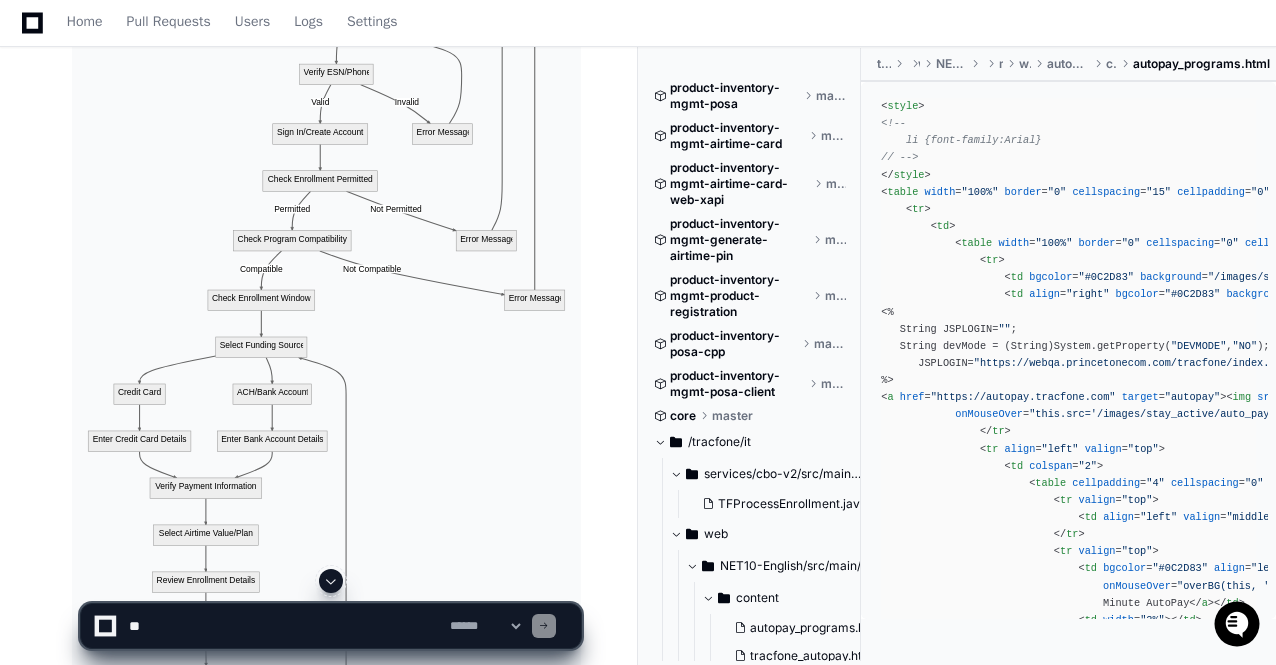 click on "chakravarthi.ponnuru 3 minutes ago AutoPay flow chart
PlayerZero 2 minutes ago Thinking Researching AutoPay flow chart or AutoPay process  The user is asking for an AutoPay flow chart for the system. This appears to be a request related to the telecommunications service management platform. AutoPay would be a feature that automatically processes payments for customers, typically for recurring service charges.
Let me search the codebase for information related to AutoPay to understand the flow and create a chart.
First, I'll conduct a semantic search to find relevant code related to AutoPay:  I'll search for information about the AutoPay flow in the codebase.
Researching AutoPay enrollment process flow or implementation Let me search for more specific information about the AutoPay flow:
Researching AutoPay enrollment flow diagram or flowchart Let me search for more specific flow information:
Exploring **/autopay_enrollment/*.jsp
Reading esn_form.jsp
1 2" 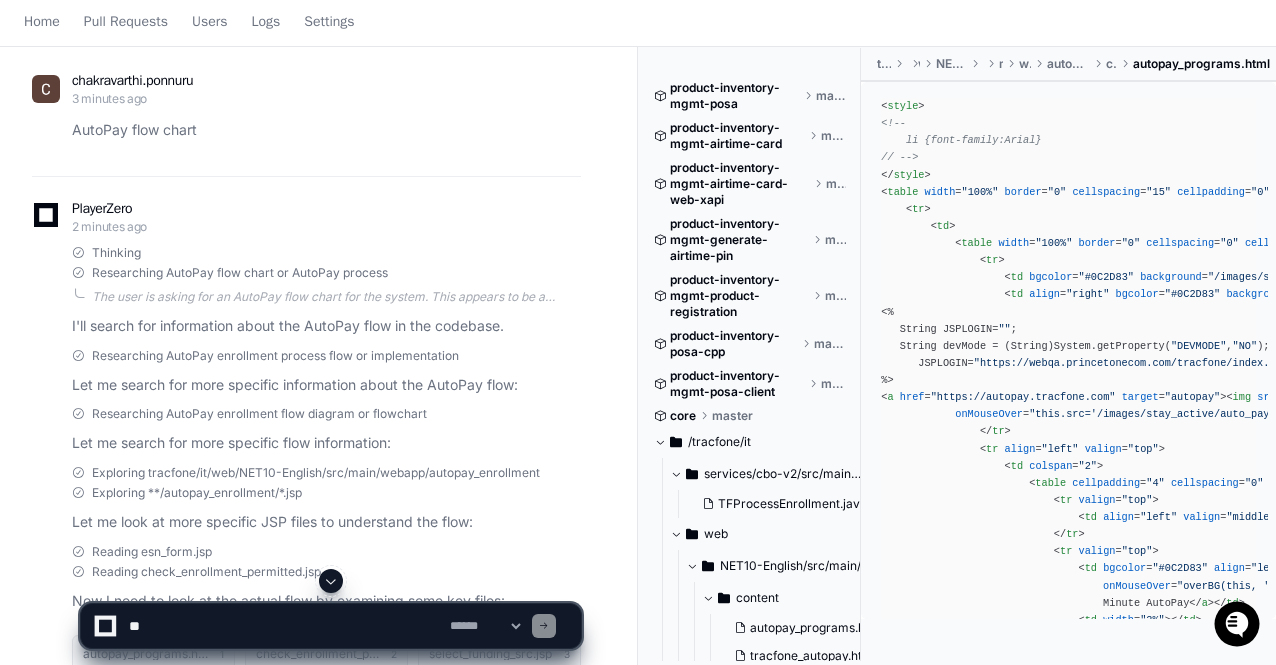 scroll, scrollTop: 0, scrollLeft: 0, axis: both 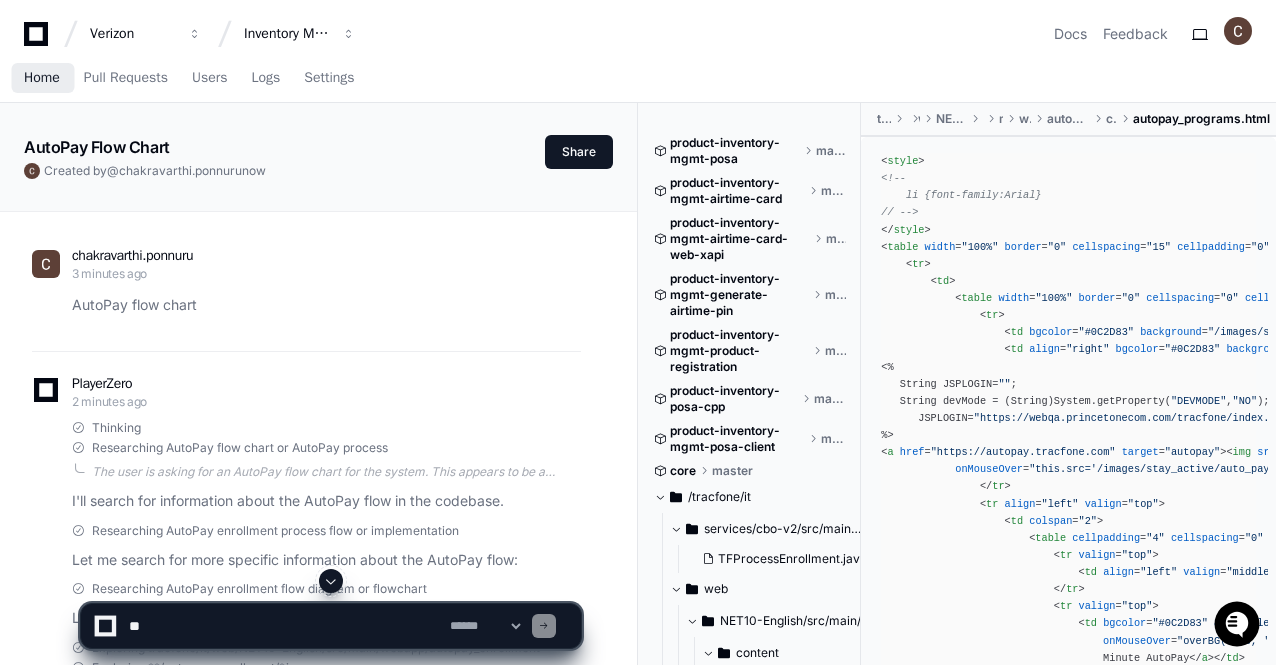 click on "Home" at bounding box center (42, 78) 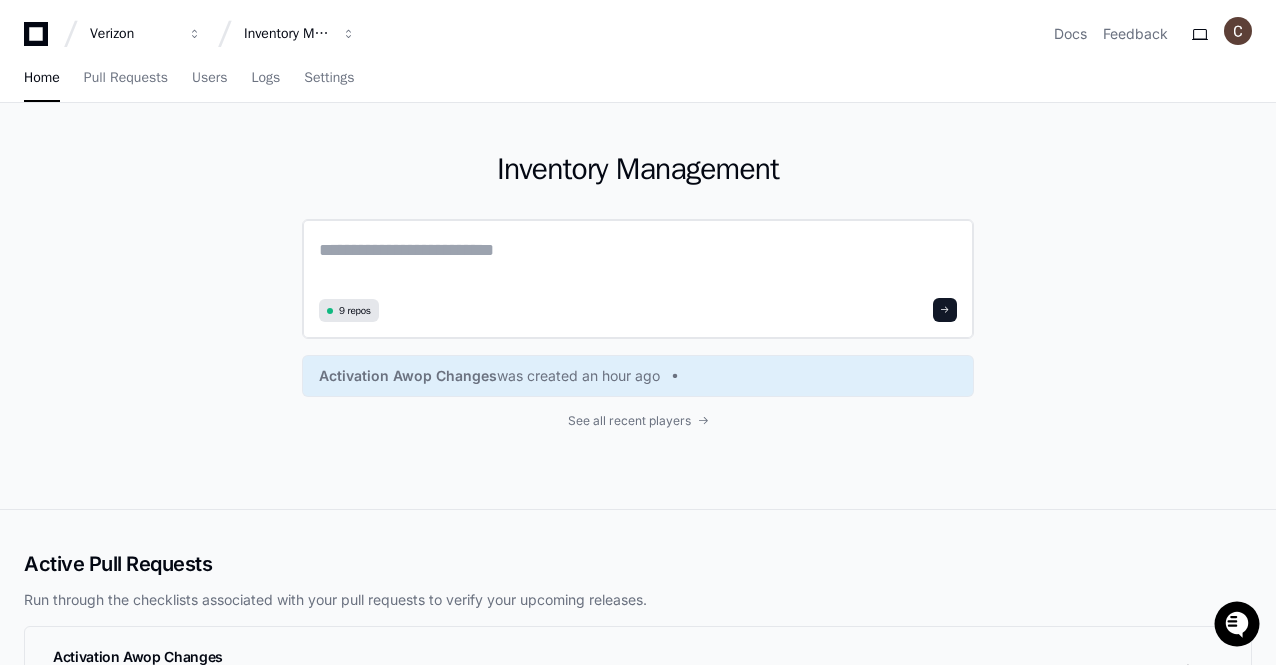 click 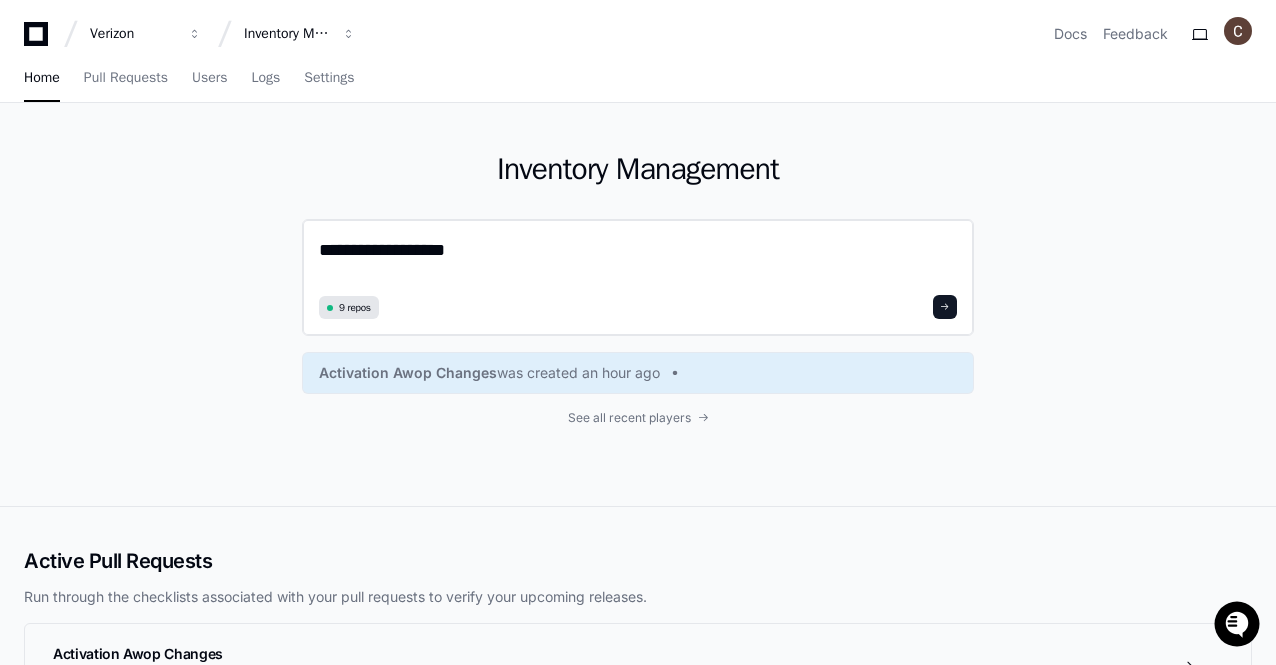 type on "**********" 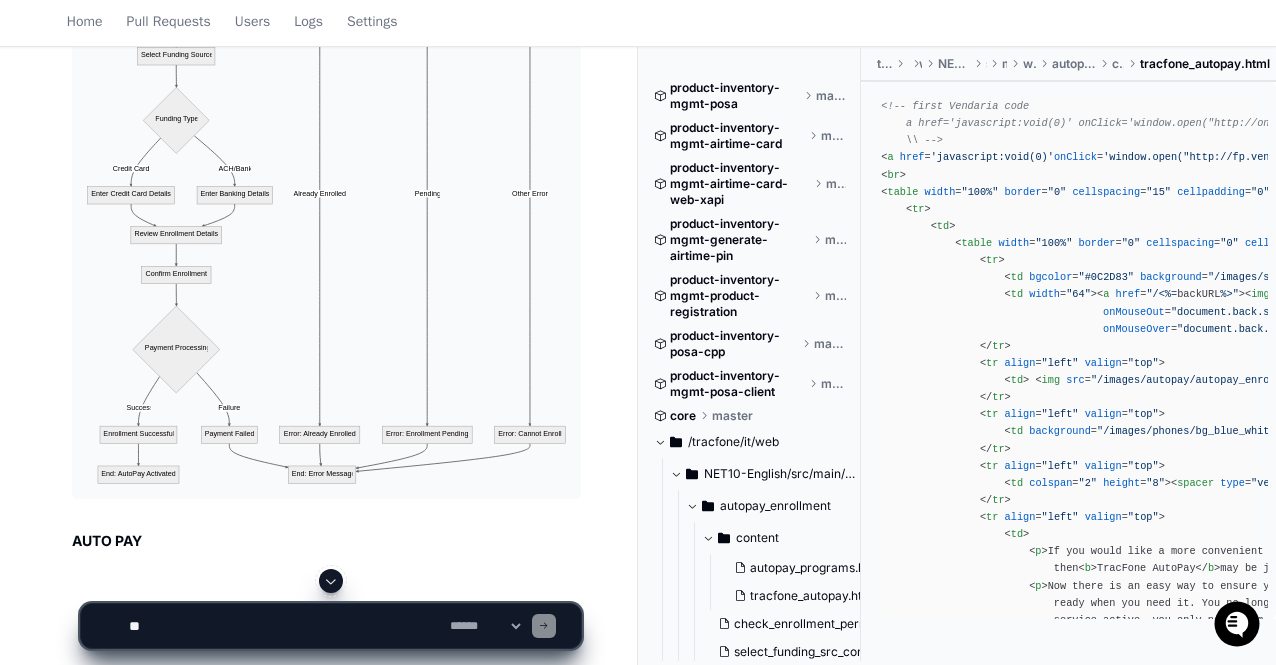 scroll, scrollTop: 1468, scrollLeft: 0, axis: vertical 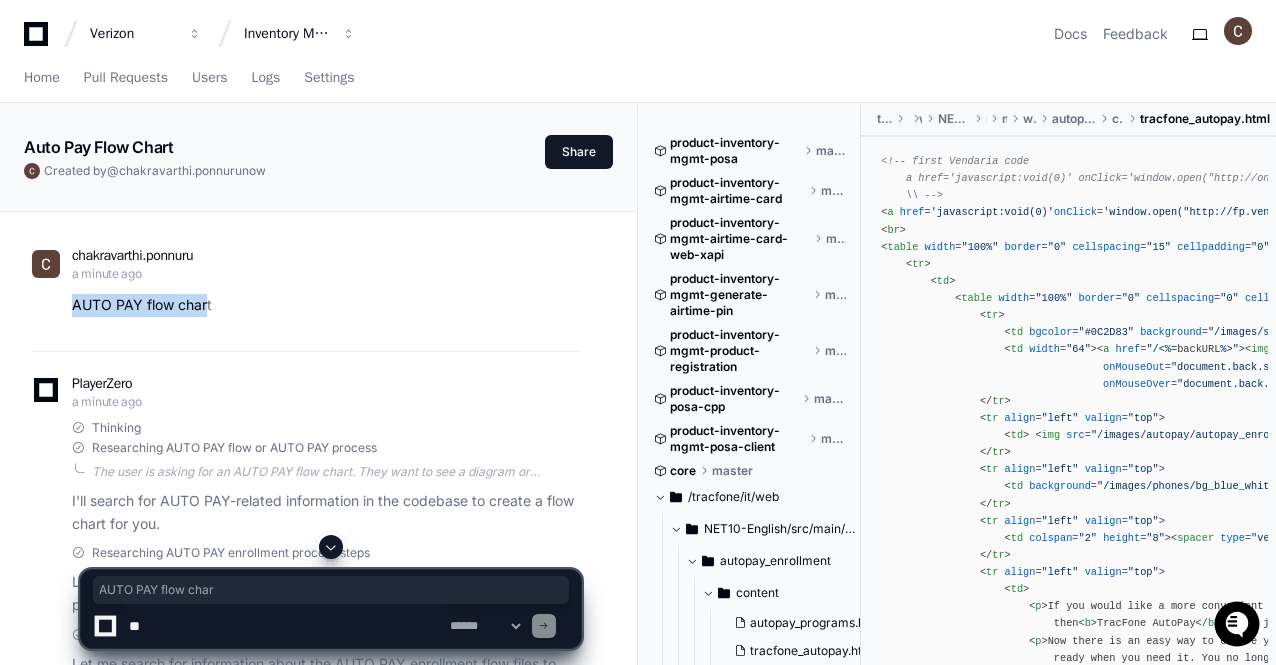 drag, startPoint x: 72, startPoint y: 301, endPoint x: 206, endPoint y: 299, distance: 134.01492 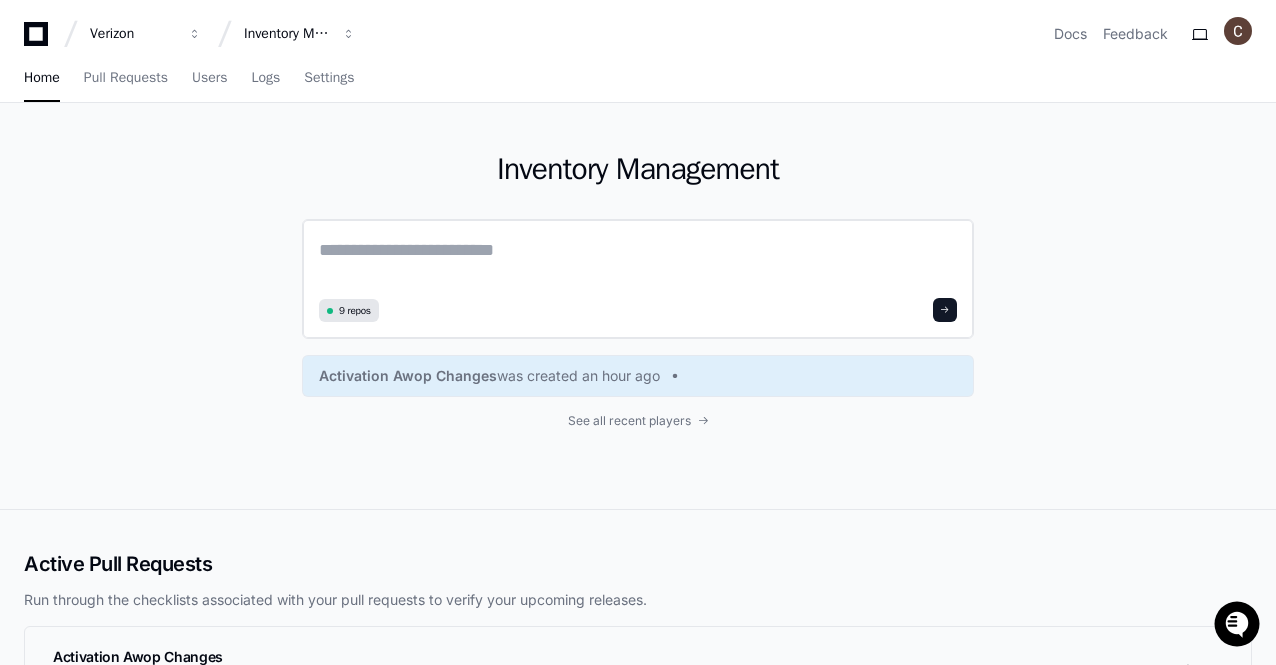 click 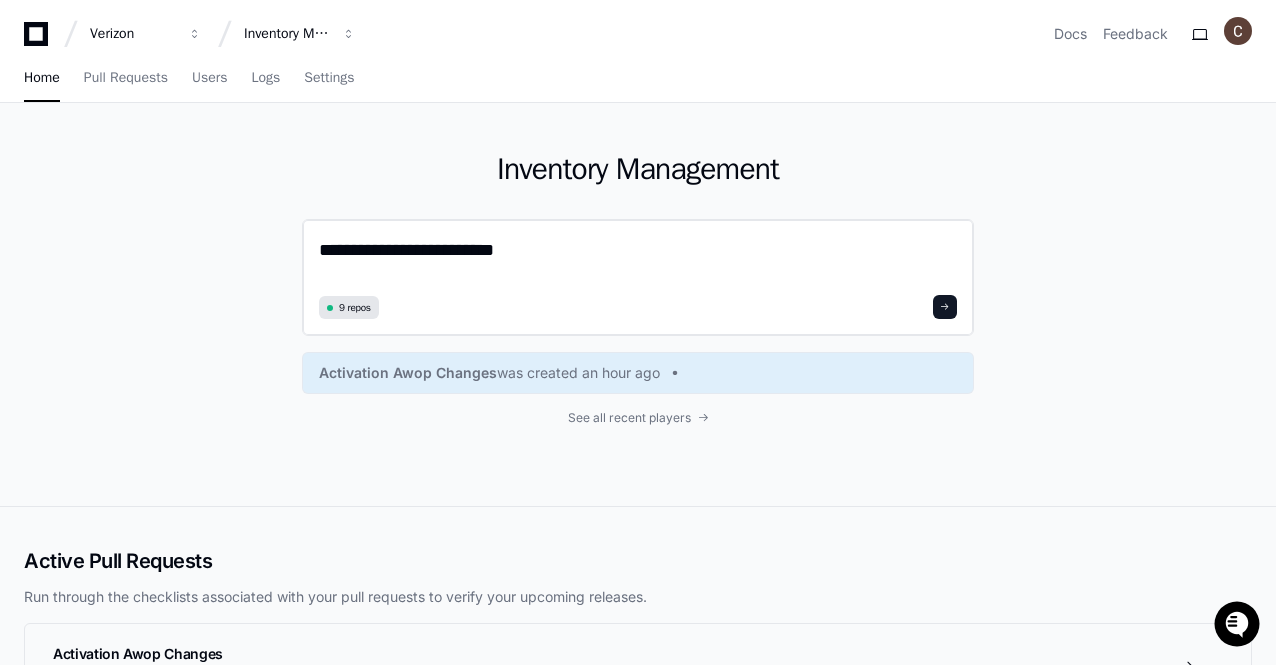 click on "**********" 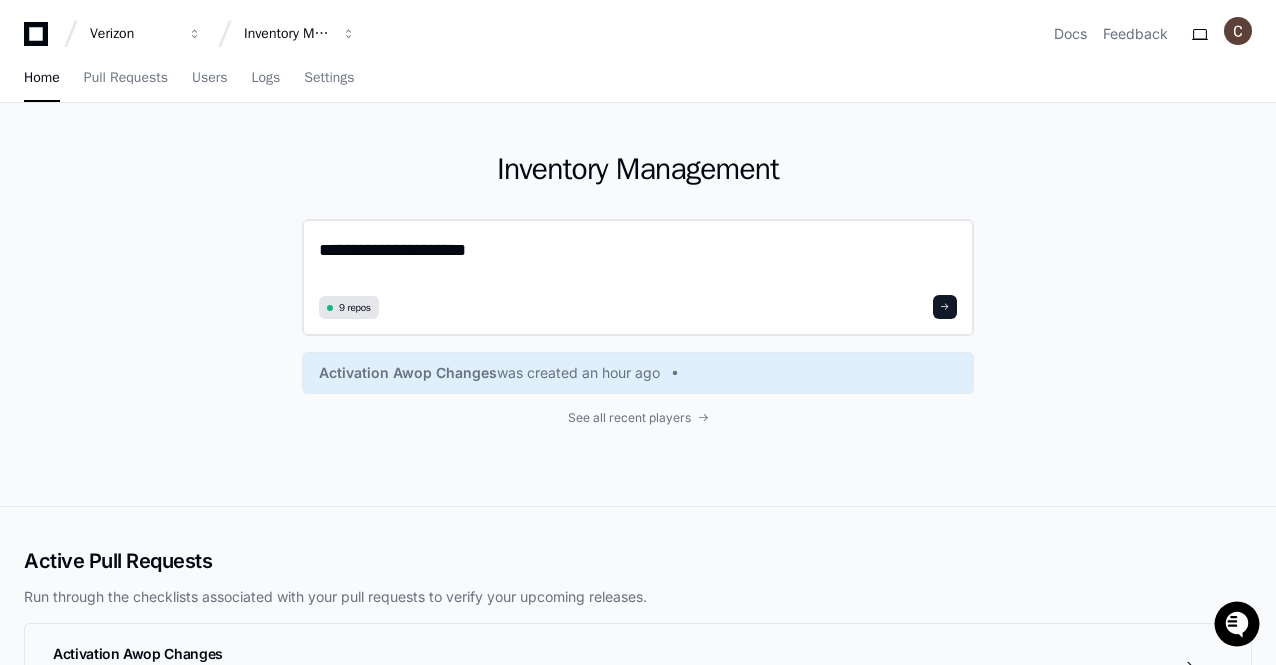 click on "**********" 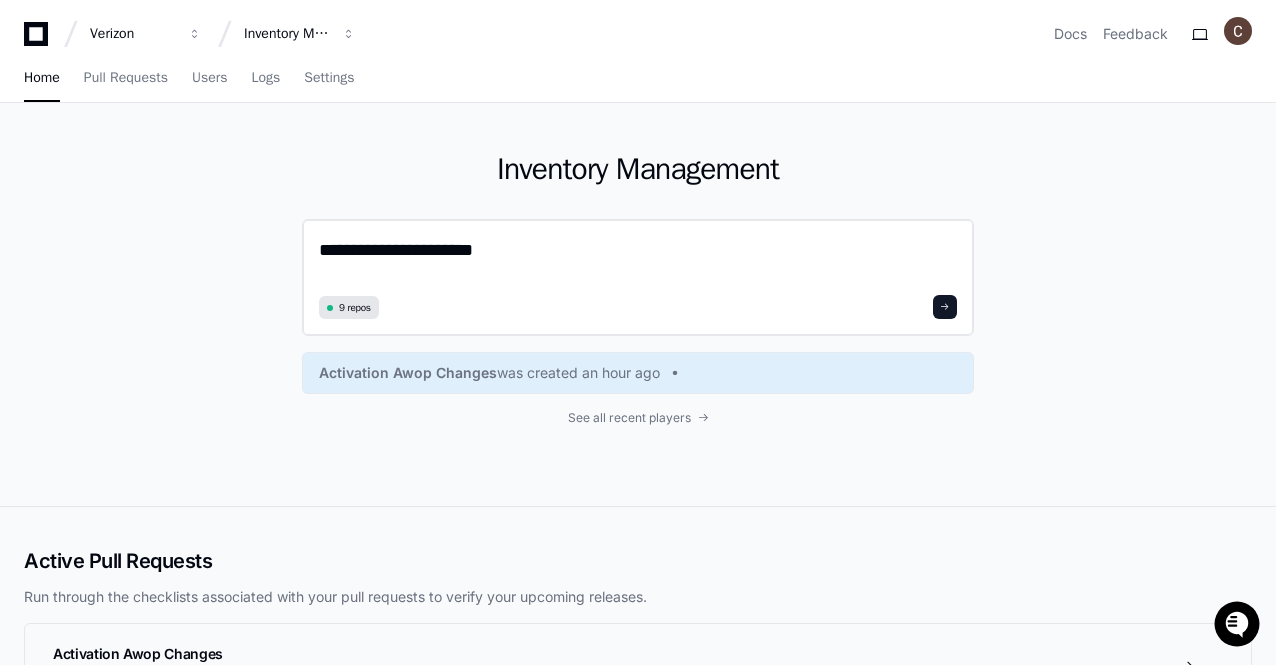 type on "**********" 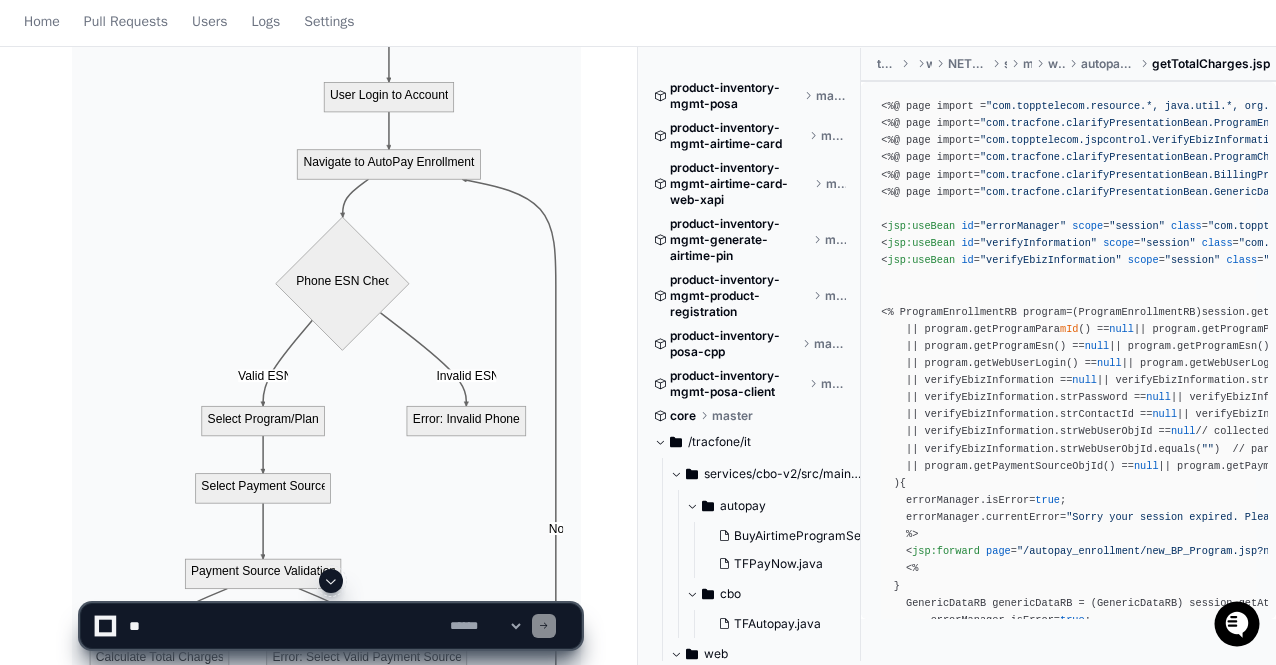 scroll, scrollTop: 0, scrollLeft: 0, axis: both 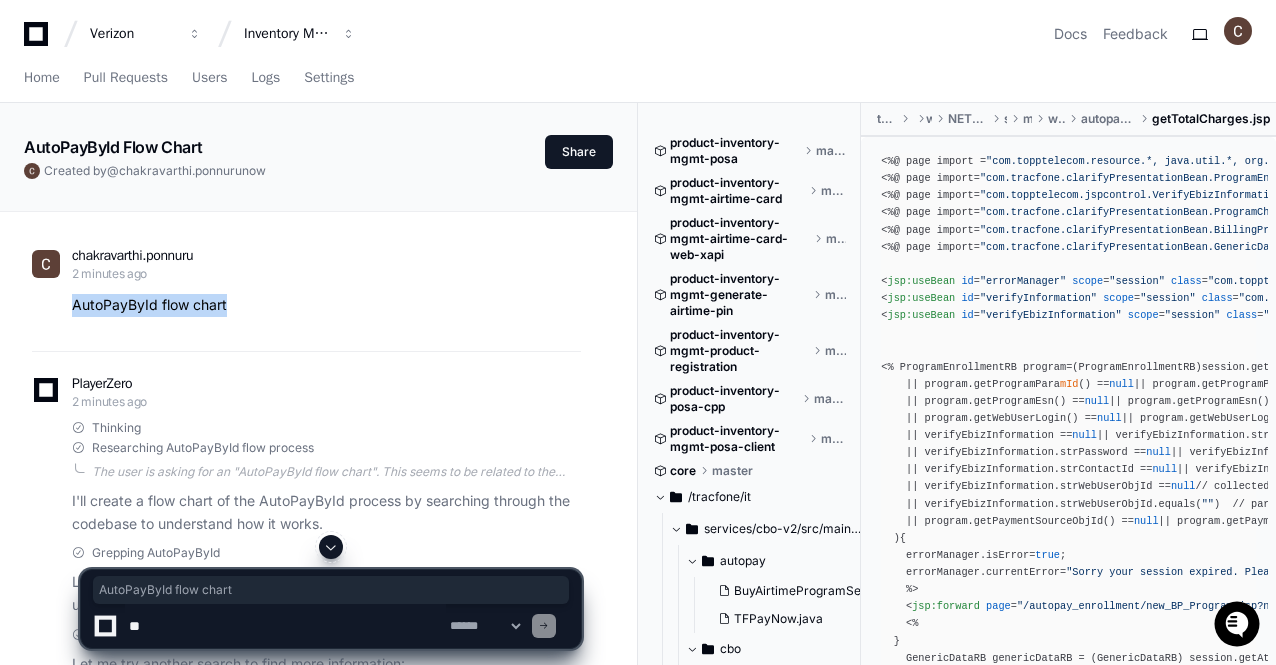 drag, startPoint x: 68, startPoint y: 304, endPoint x: 232, endPoint y: 305, distance: 164.00305 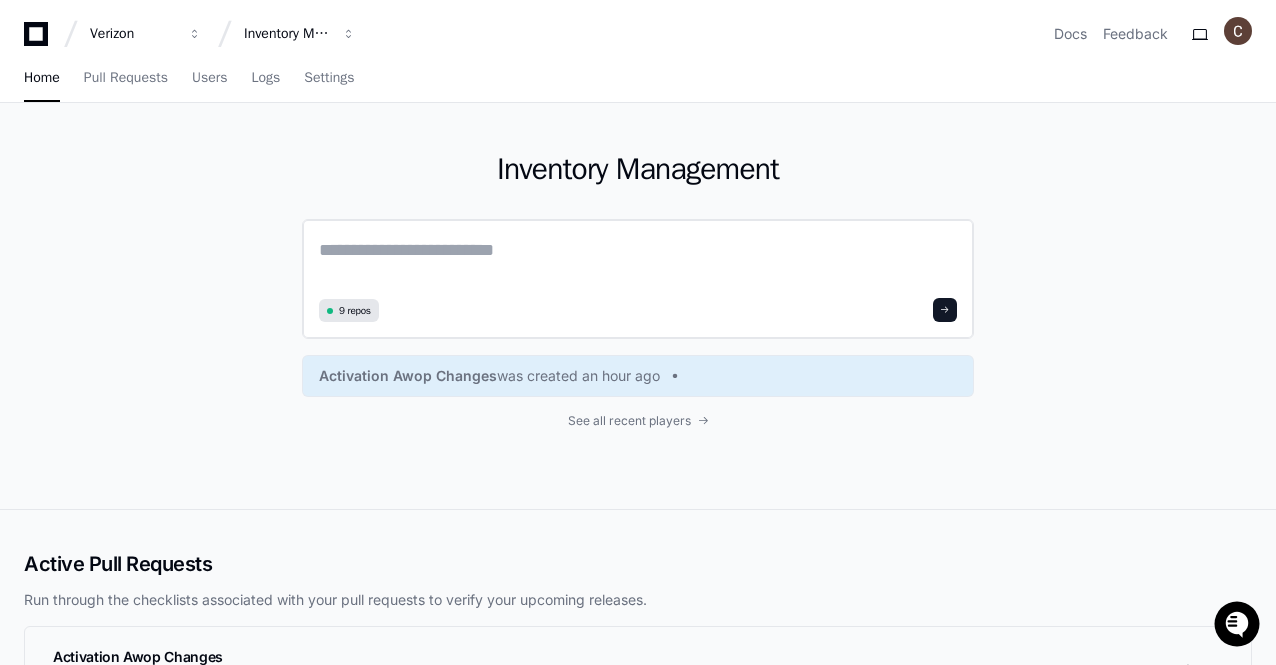 click 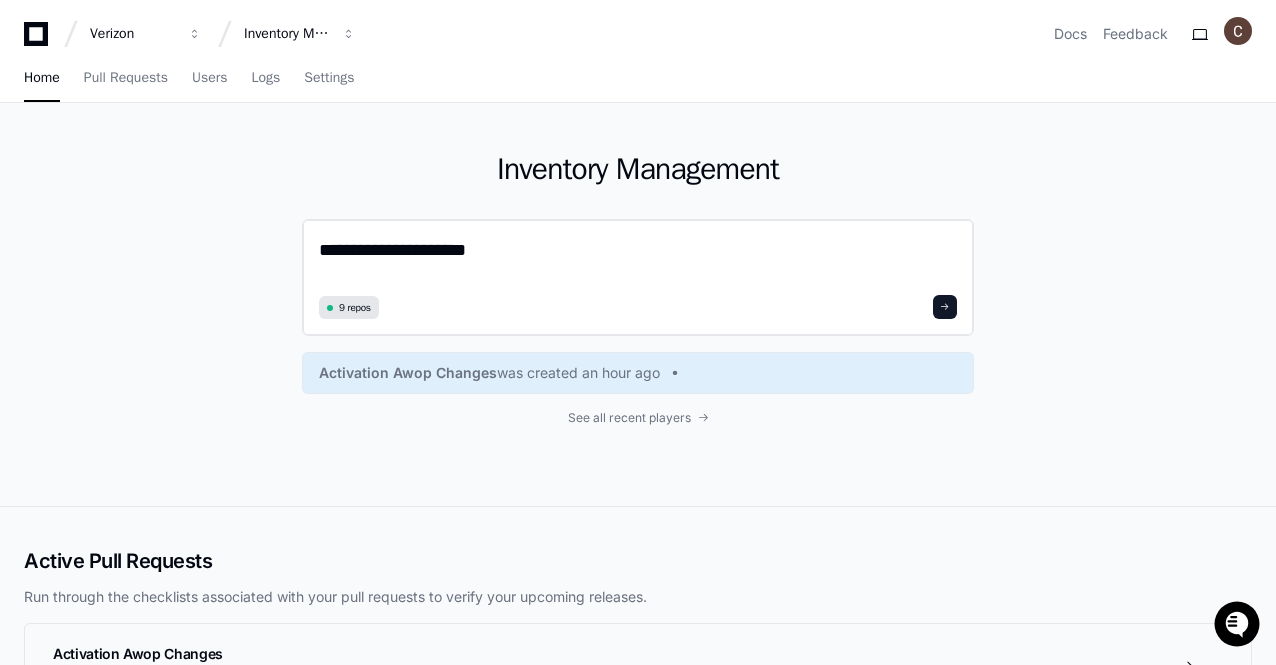 type on "**********" 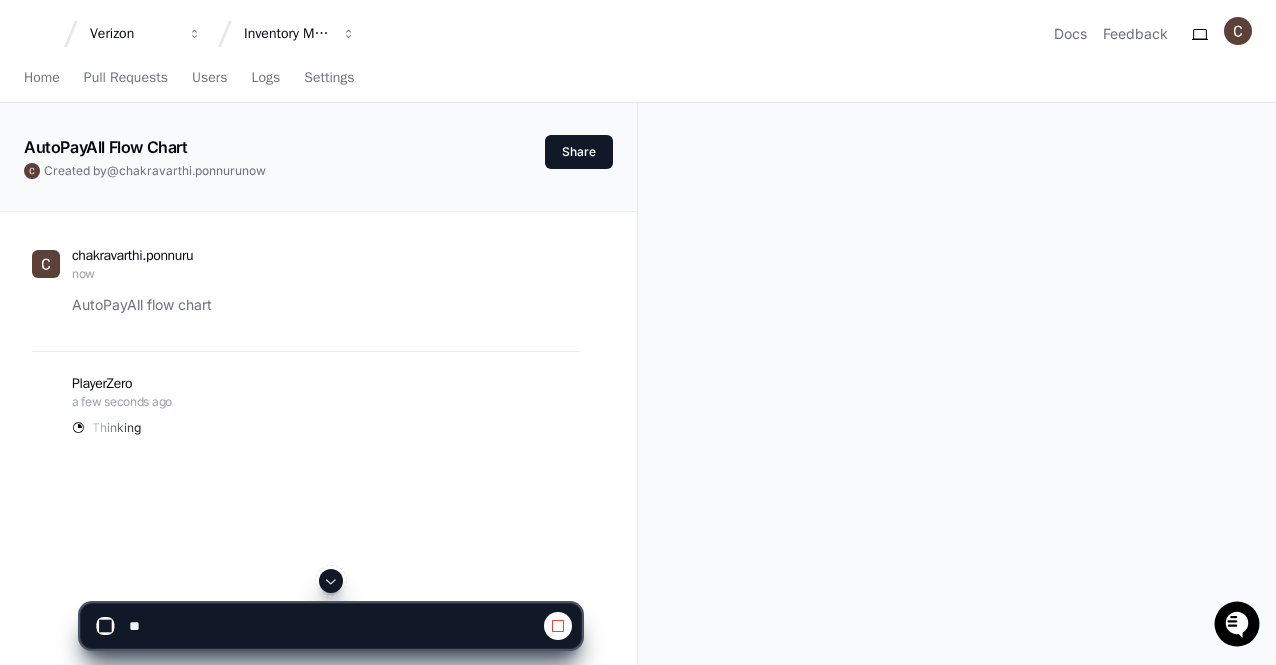scroll, scrollTop: 324, scrollLeft: 0, axis: vertical 